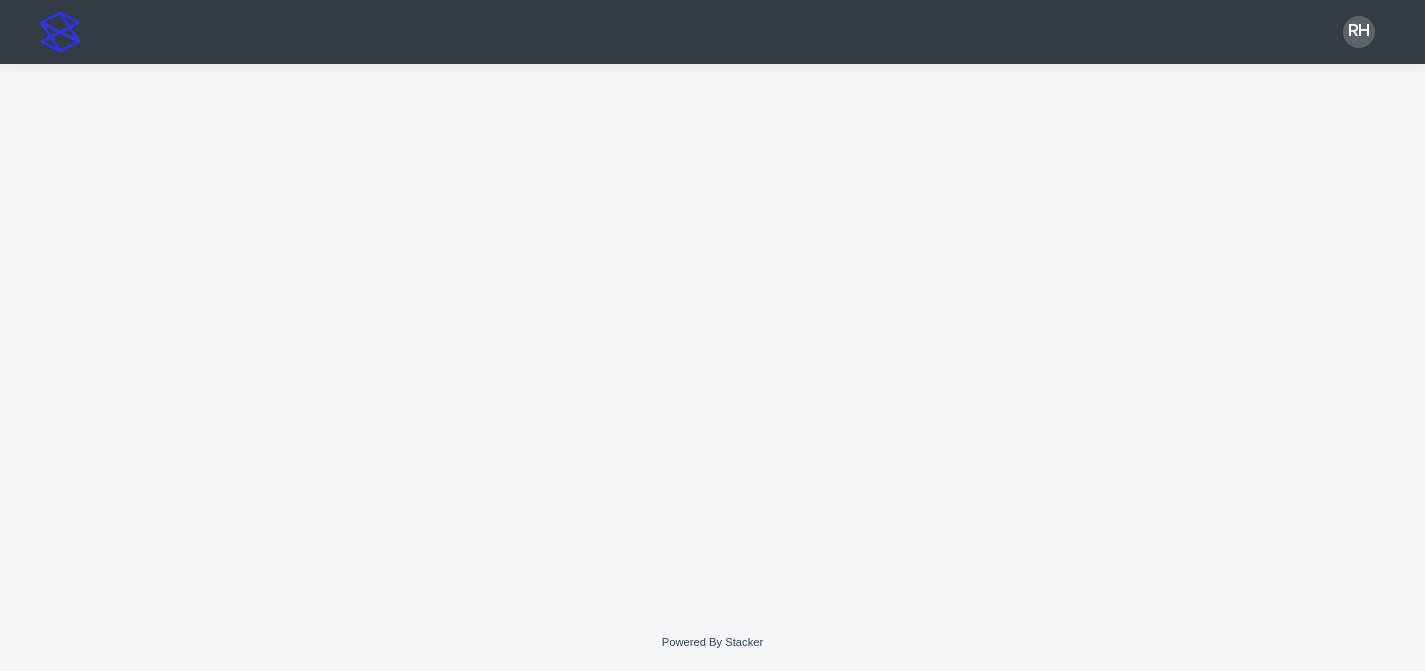 scroll, scrollTop: 0, scrollLeft: 0, axis: both 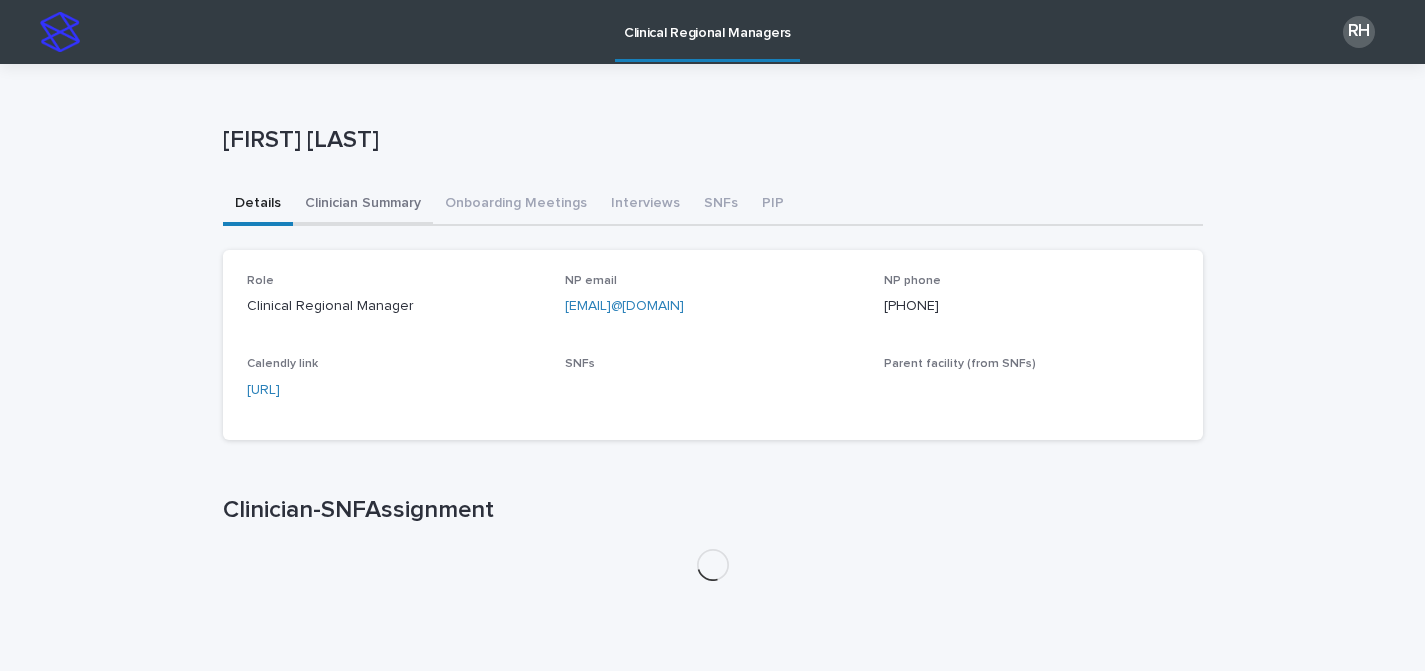 click on "Clinician Summary" at bounding box center (363, 205) 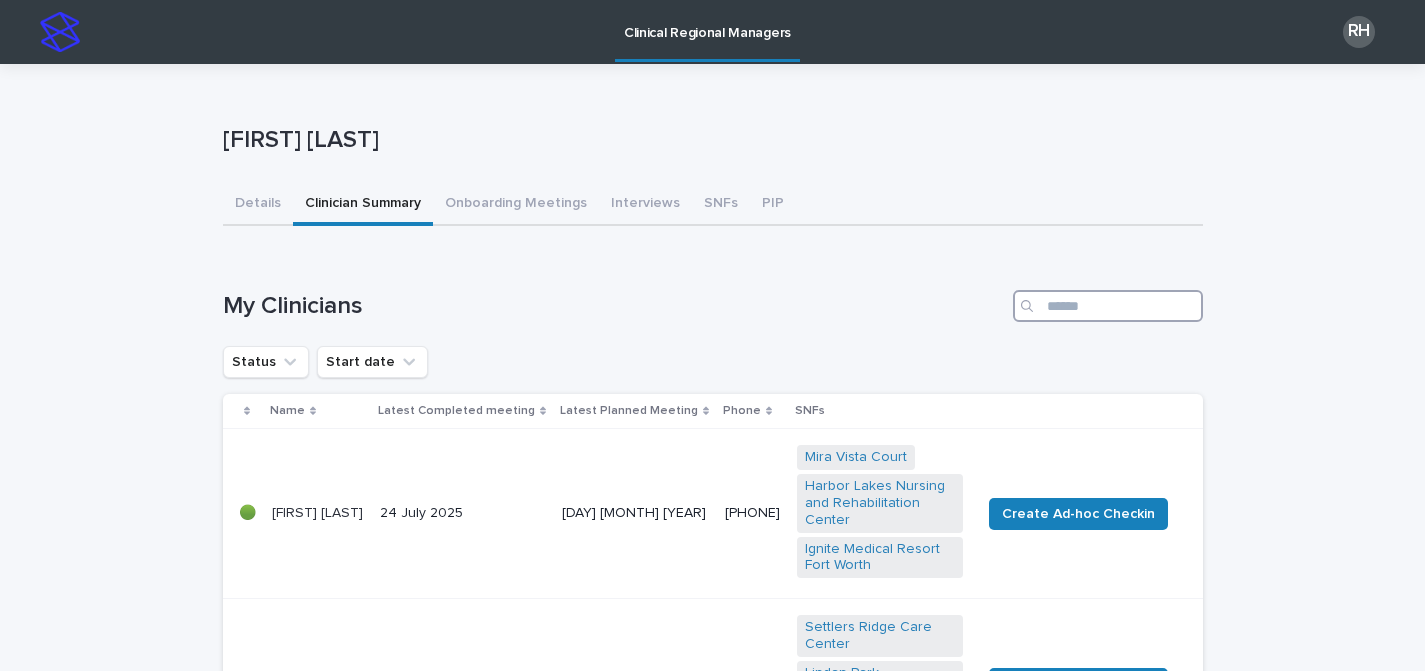 click at bounding box center [1108, 306] 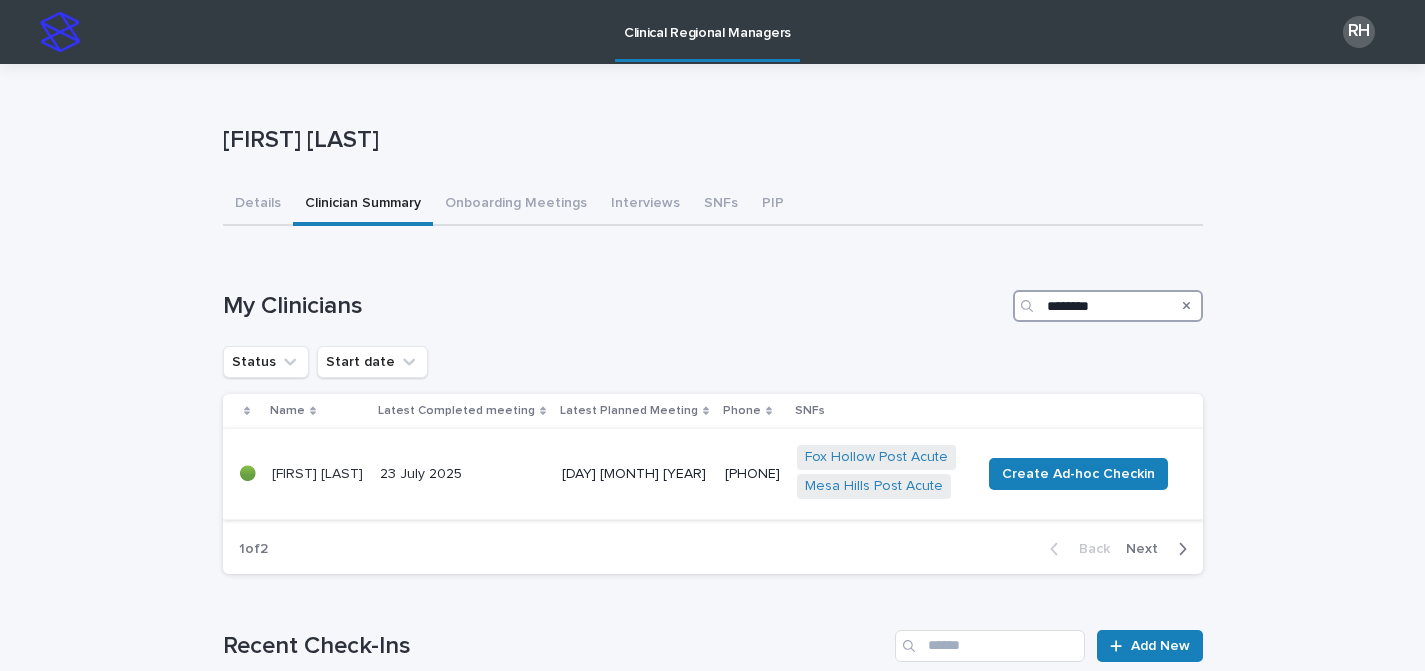 type on "********" 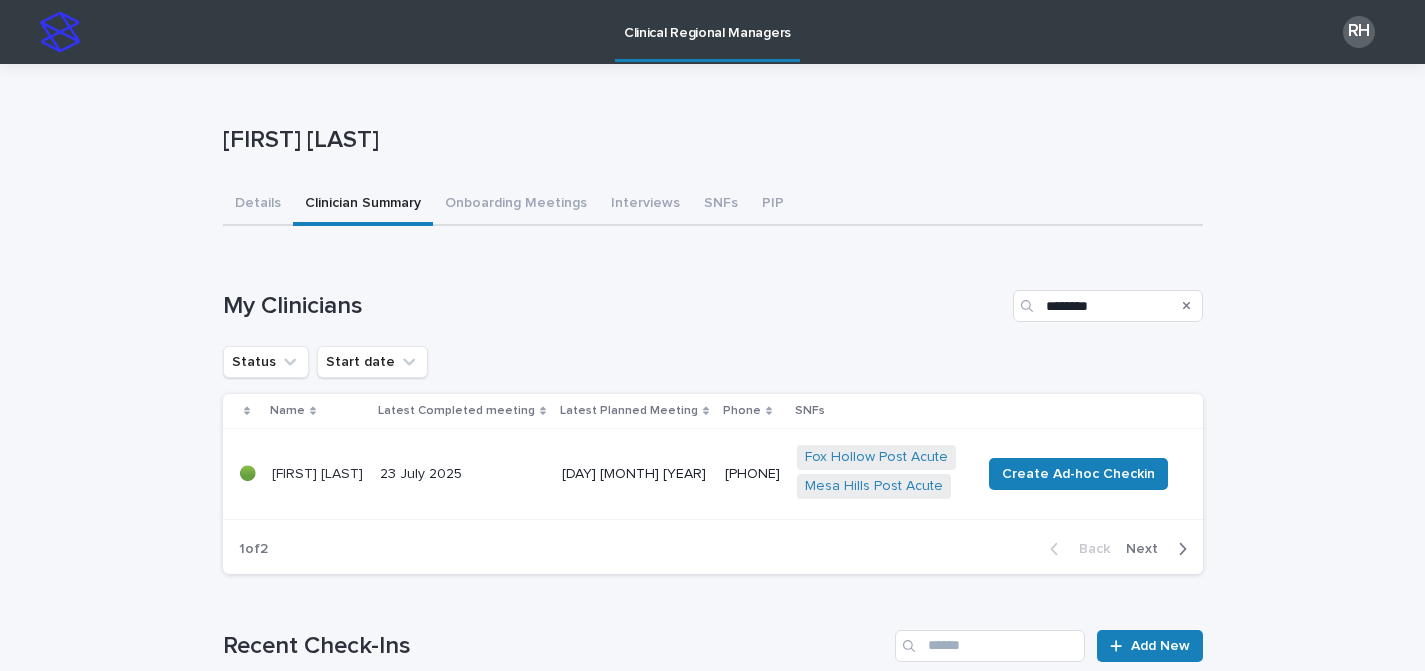click on "[DAY] [MONTH] [YEAR]" at bounding box center [635, 474] 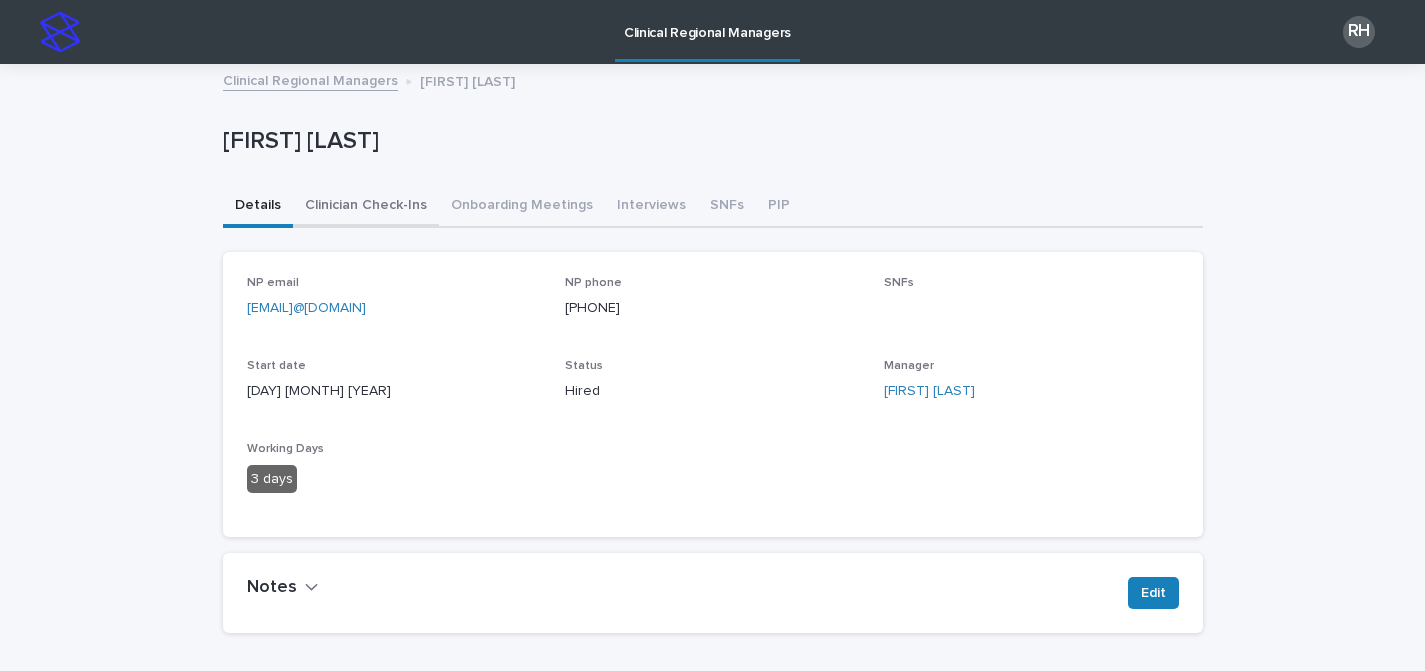 click on "Clinician Check-Ins" at bounding box center (366, 207) 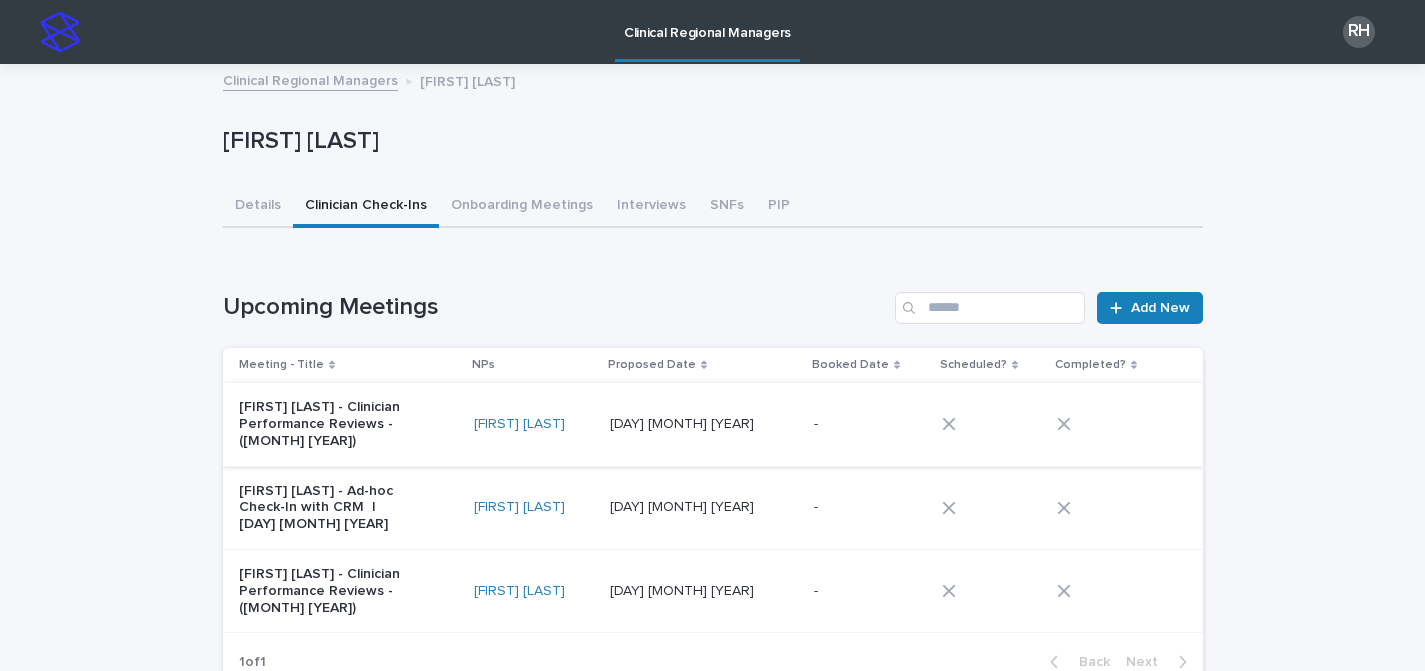 scroll, scrollTop: 57, scrollLeft: 0, axis: vertical 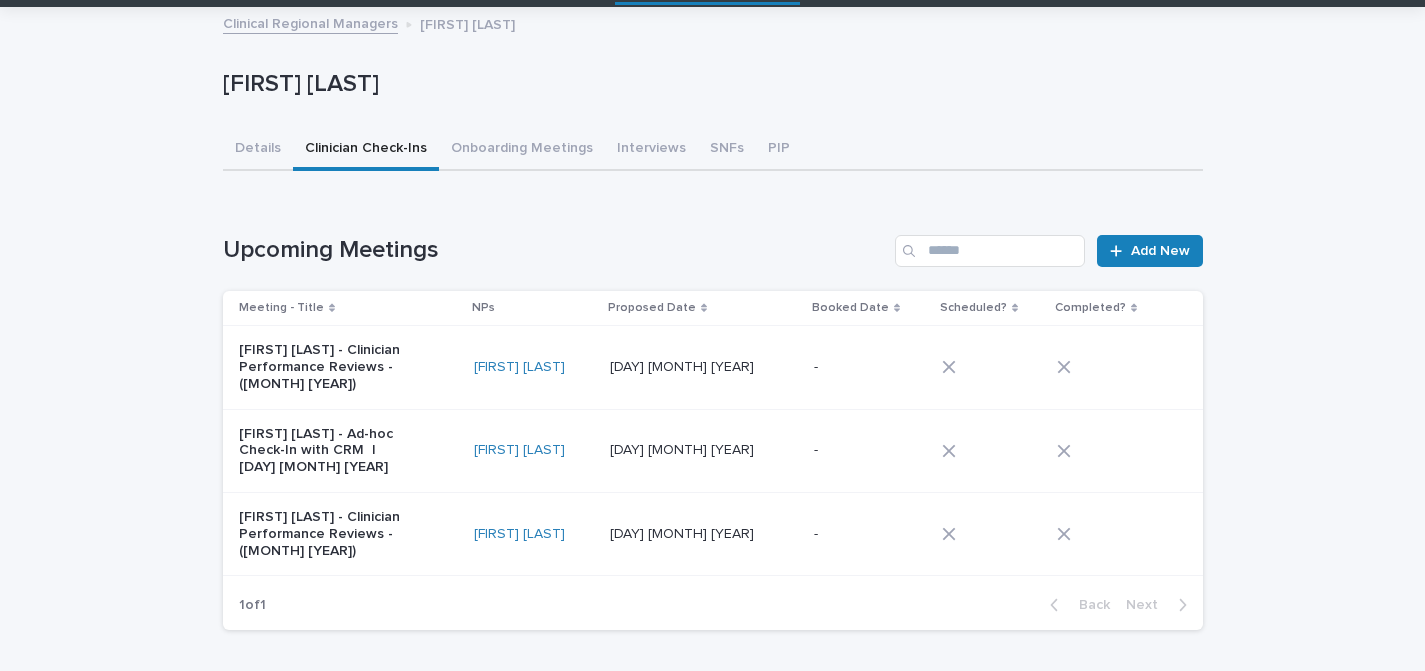 click on "[FIRST] [LAST] - Ad-hoc Check-In with CRM  |   [DAY] [MONTH] [YEAR]" at bounding box center [348, 451] 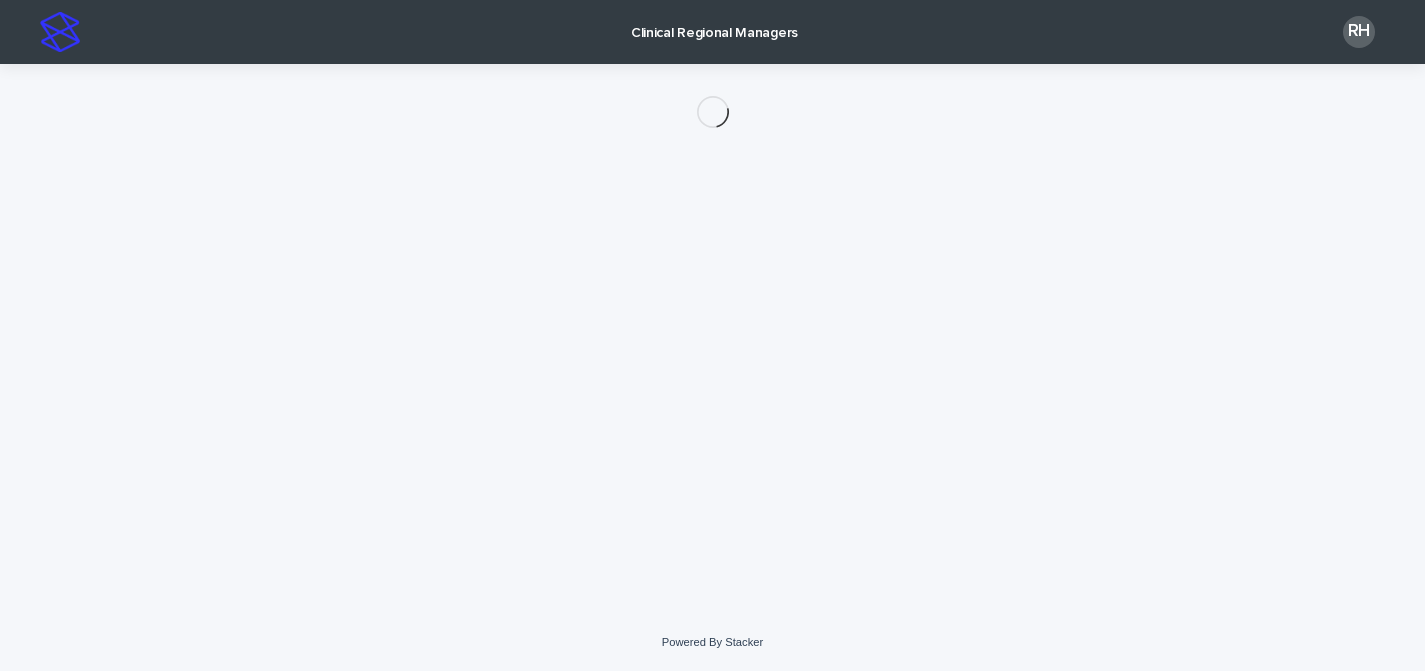 scroll, scrollTop: 0, scrollLeft: 0, axis: both 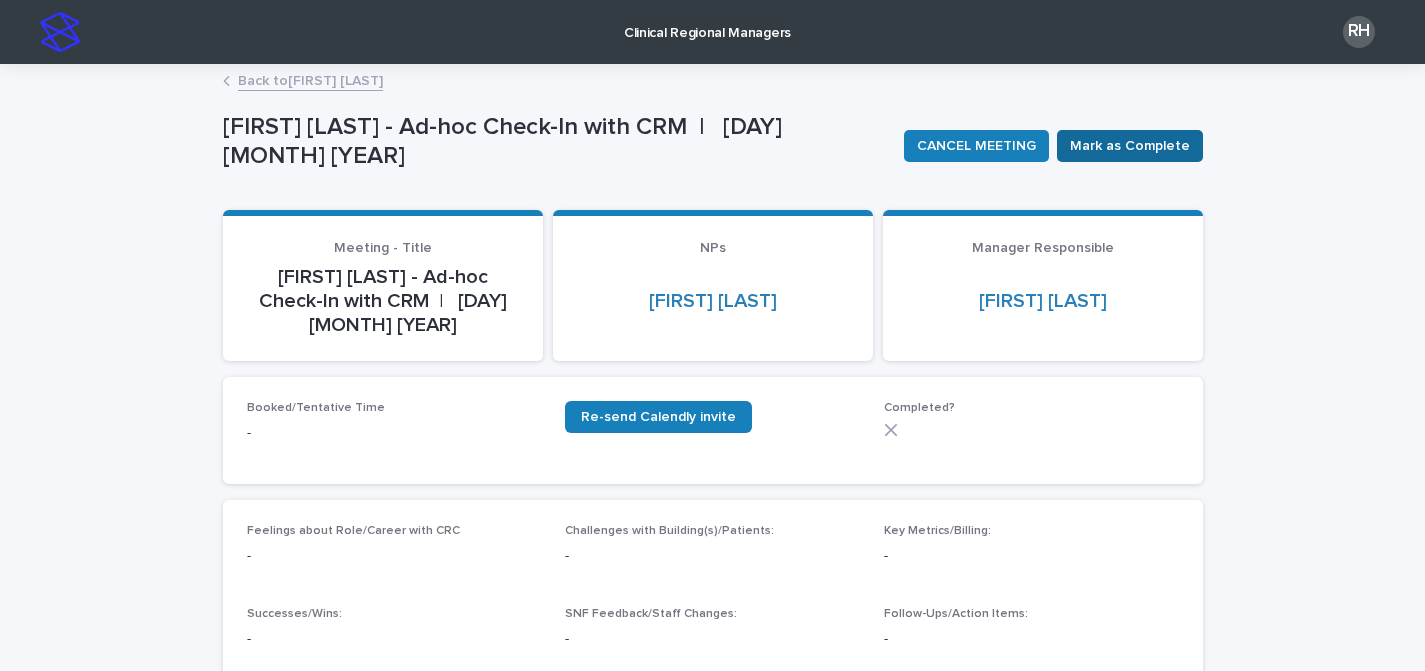 click on "Mark as Complete" at bounding box center (1130, 146) 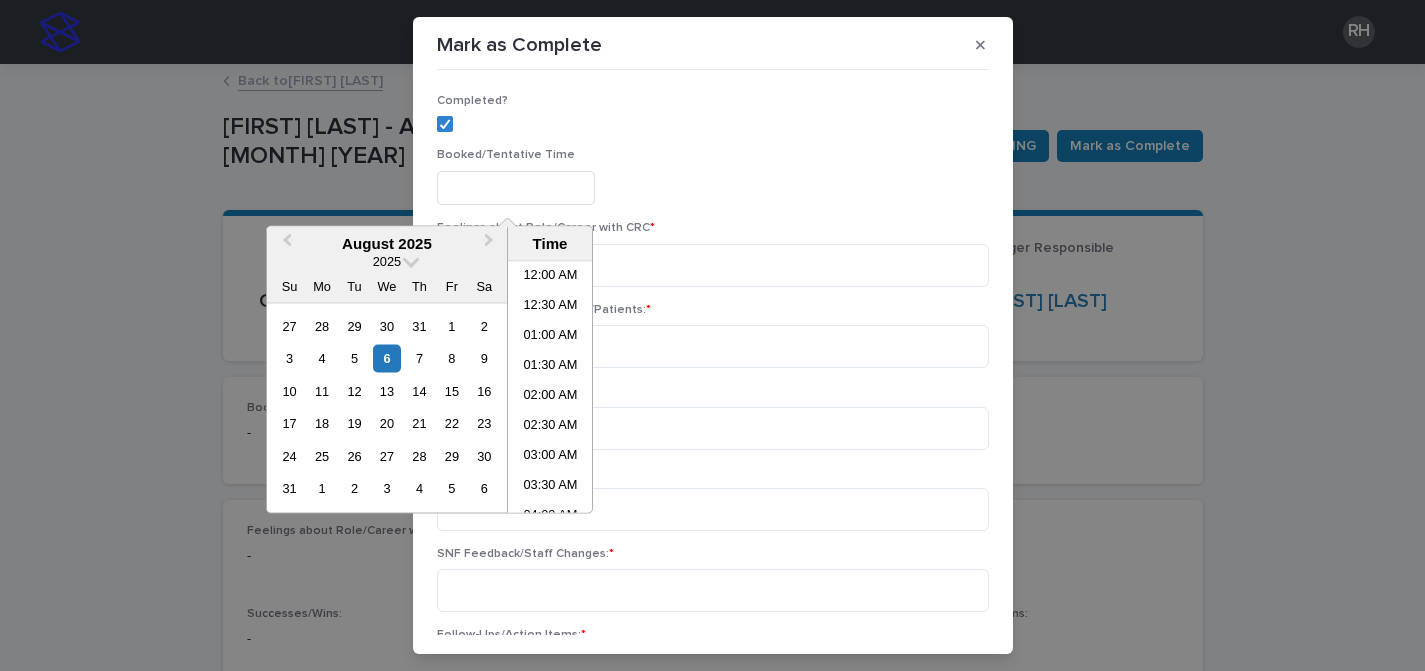 click at bounding box center [516, 188] 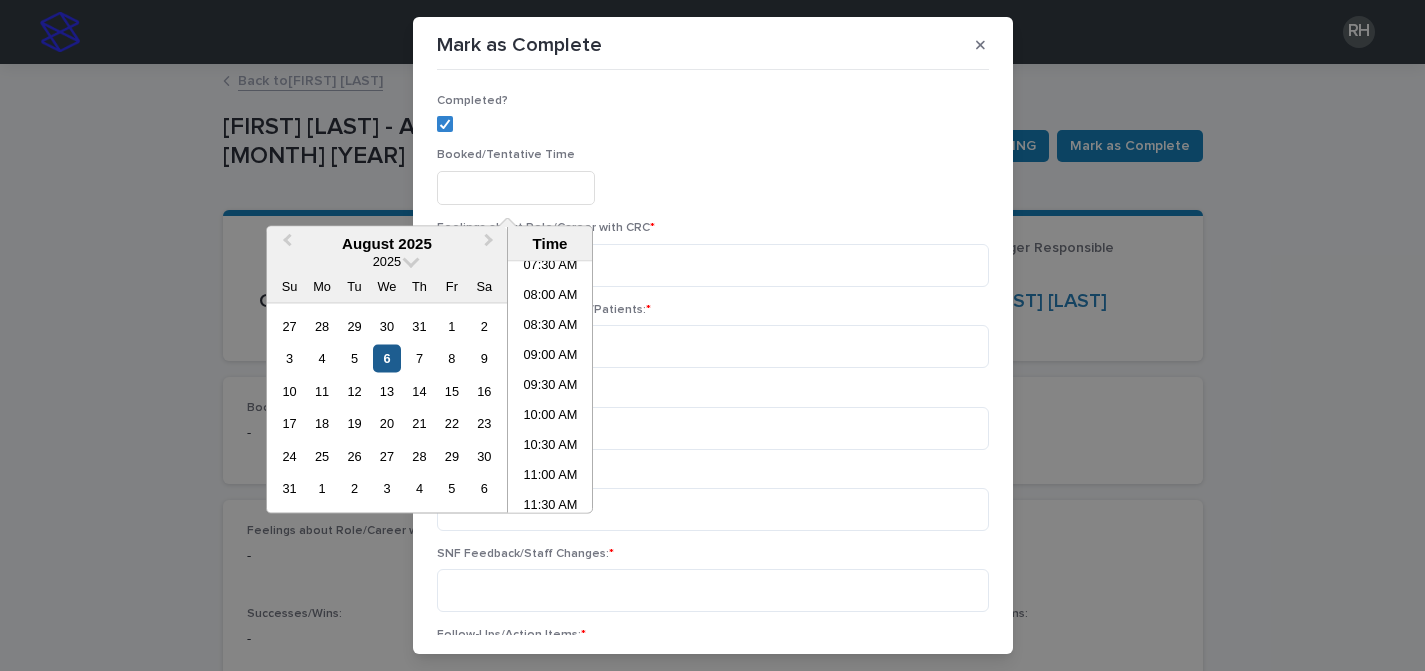 click on "6" at bounding box center (386, 358) 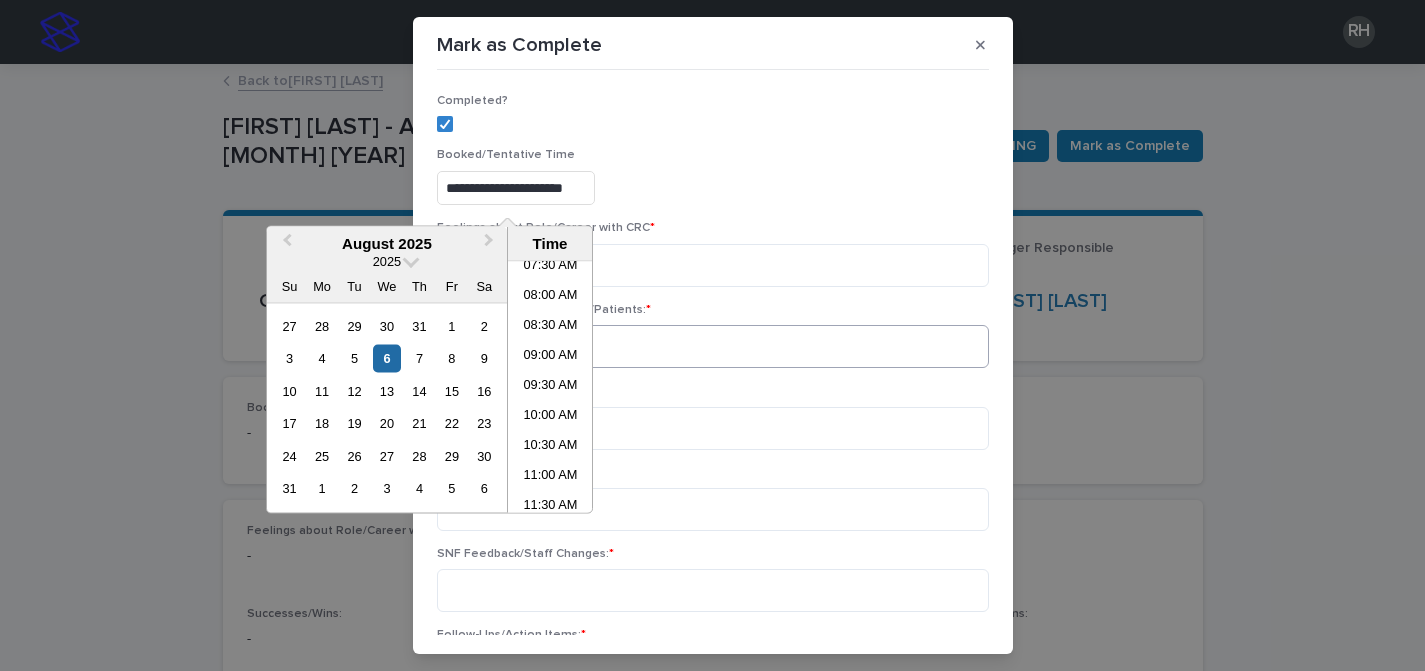 click on "09:00 AM" at bounding box center (550, 358) 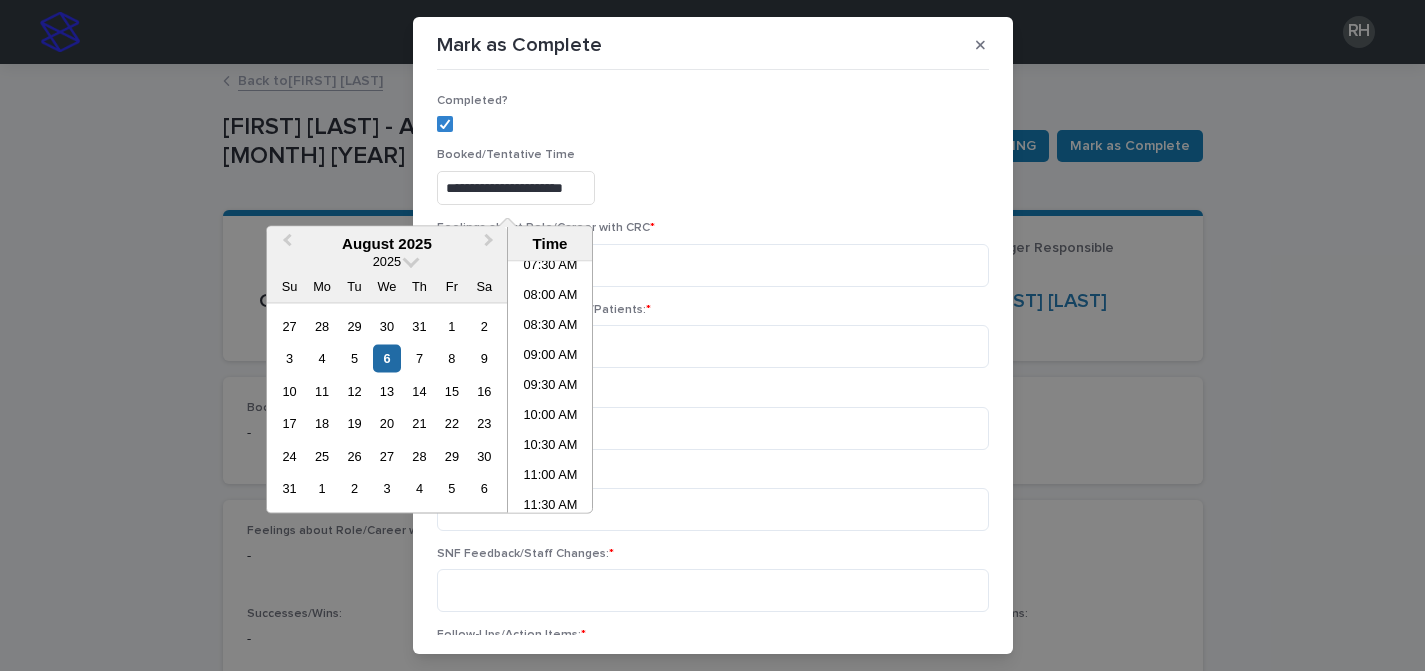 type on "**********" 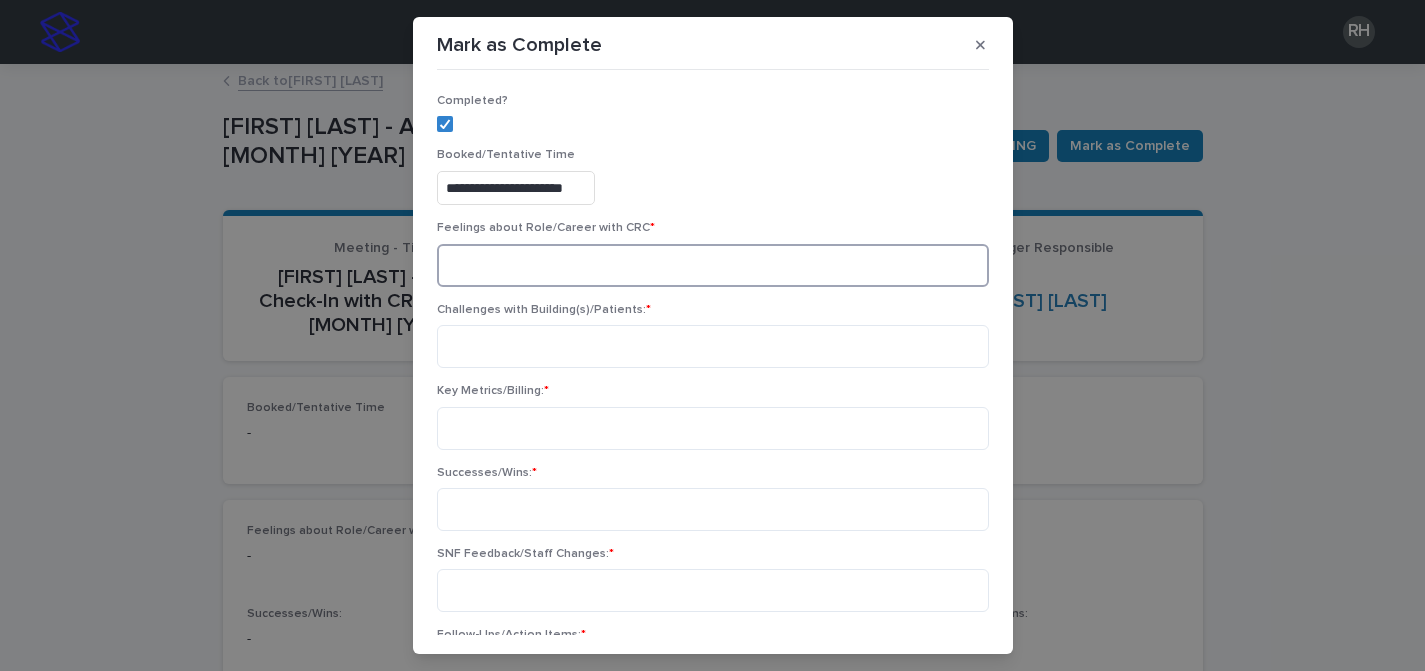 click at bounding box center [713, 265] 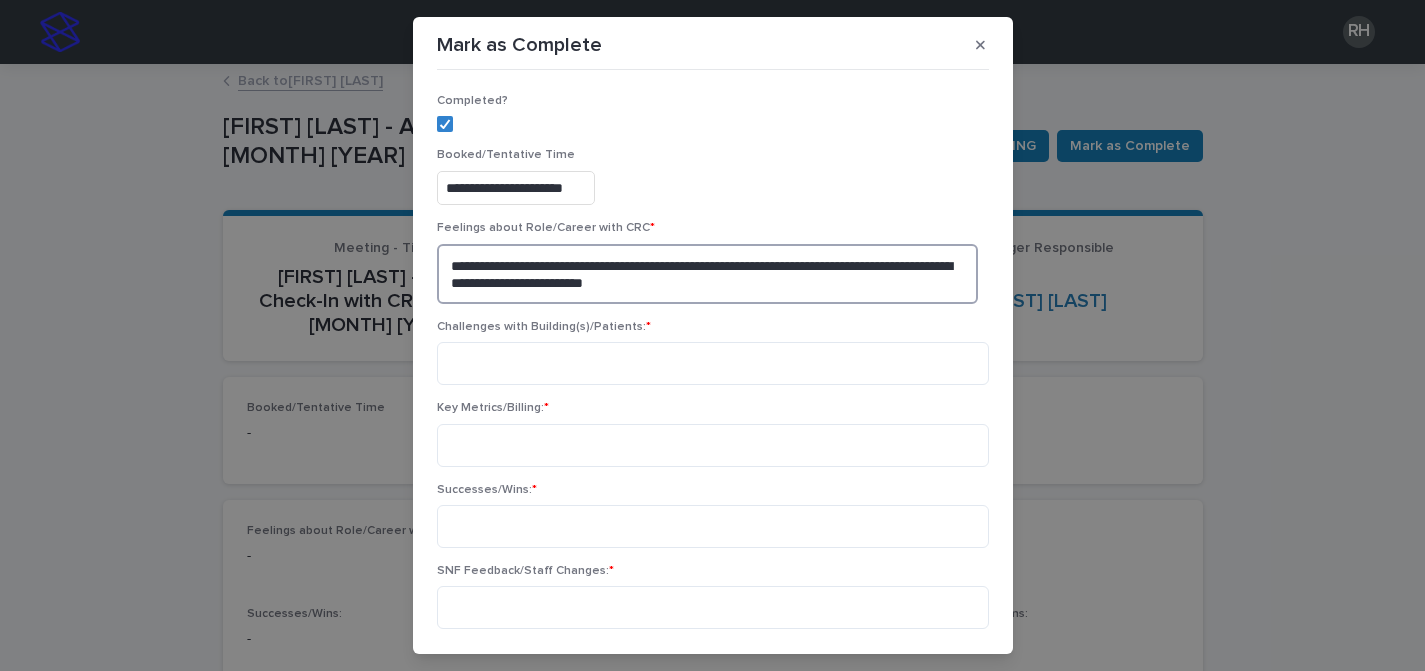 click on "**********" at bounding box center (707, 274) 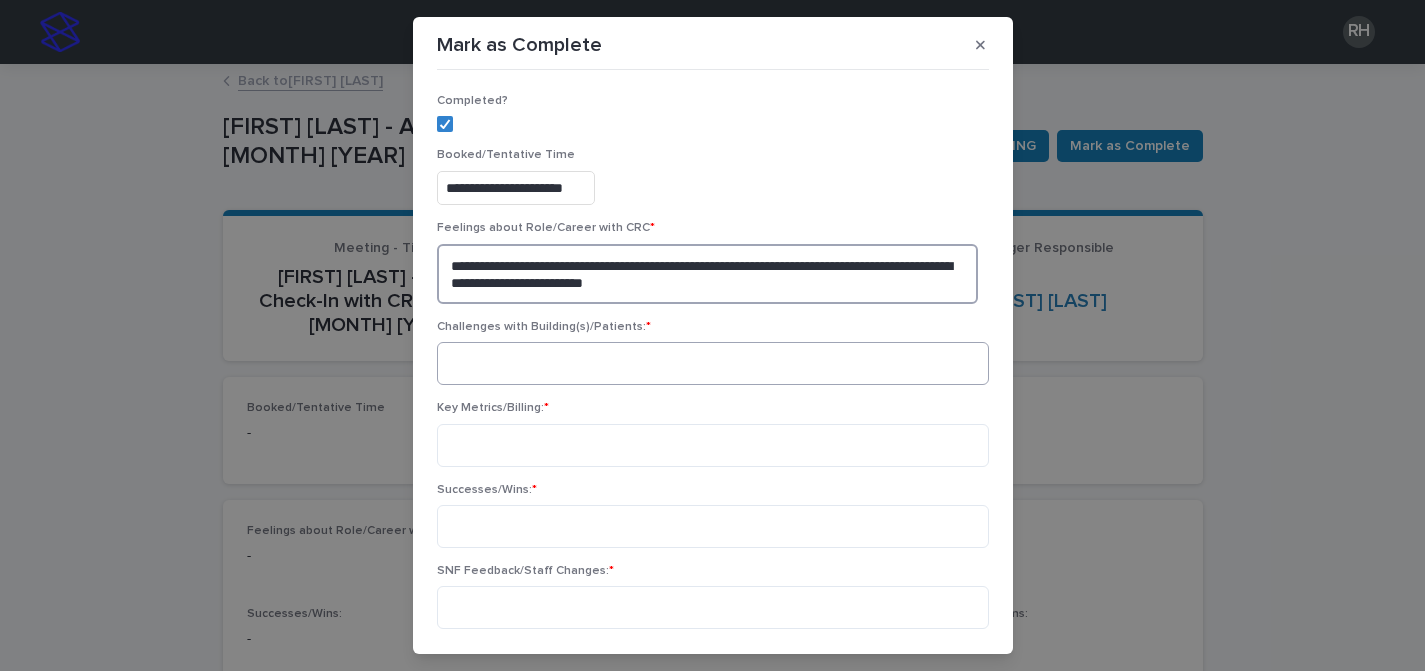 type on "**********" 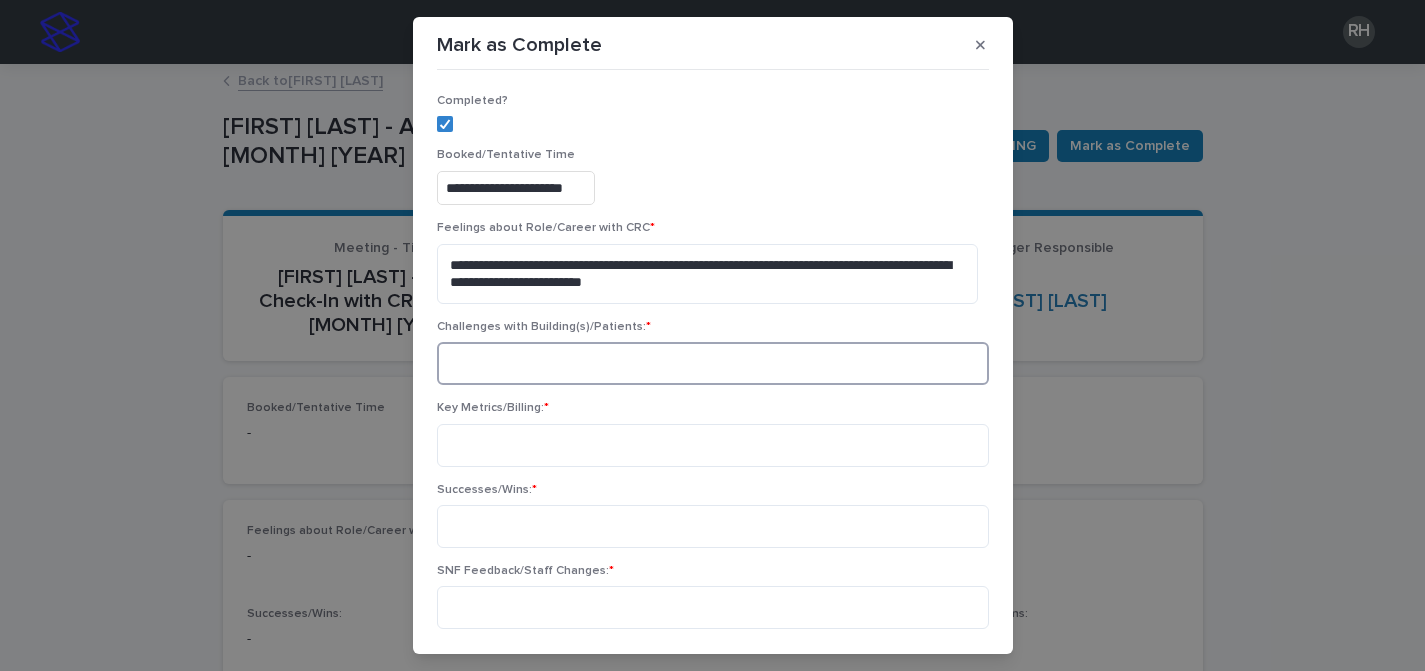 click at bounding box center (713, 363) 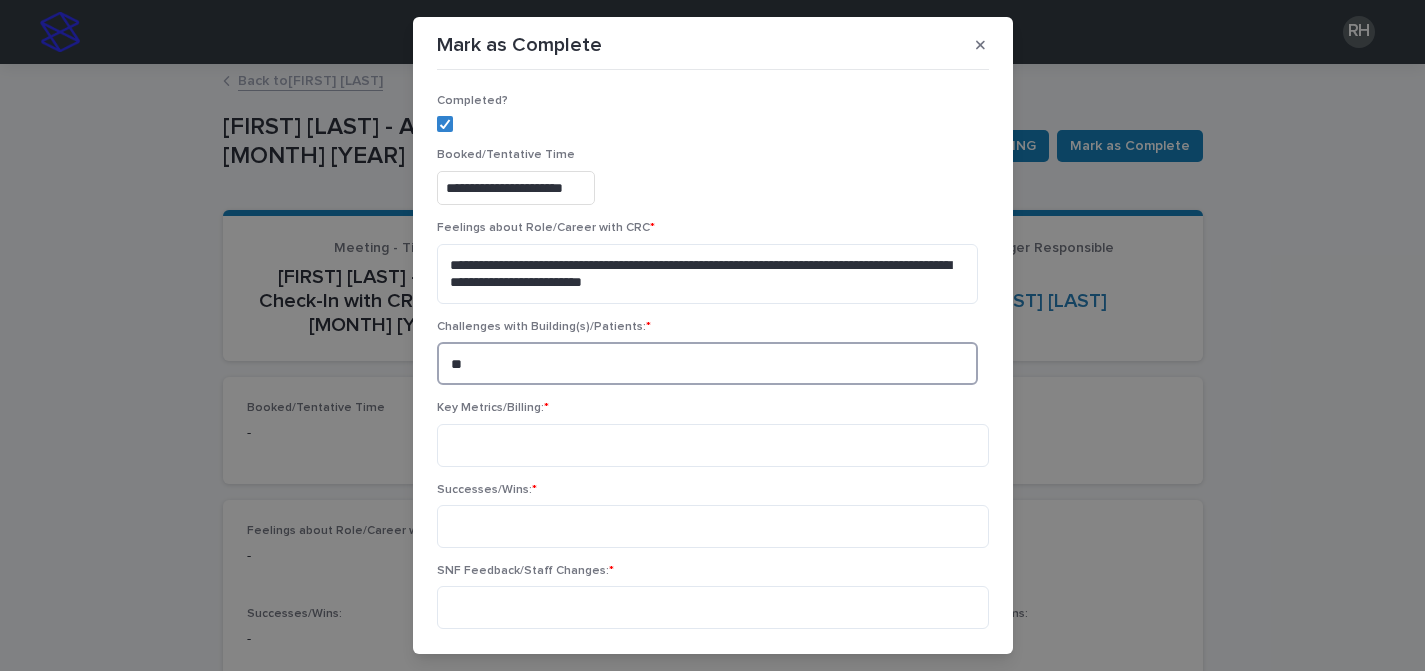 type on "*" 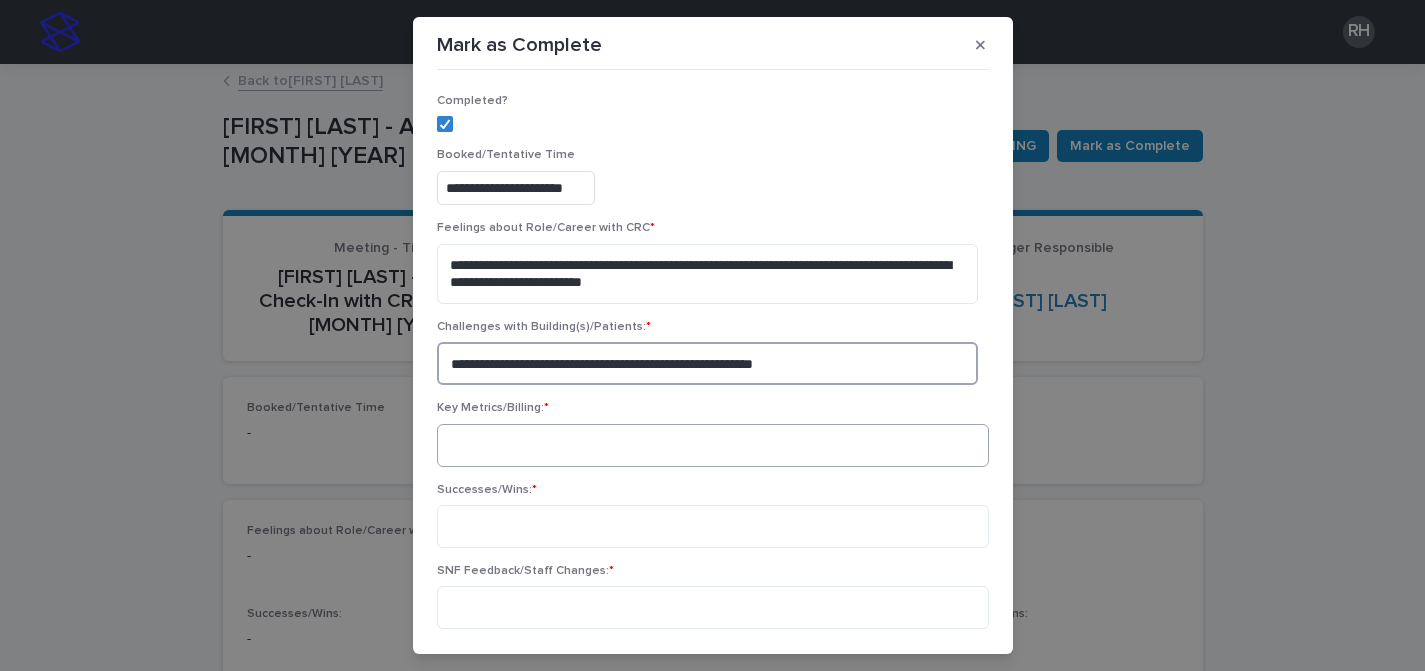 type on "**********" 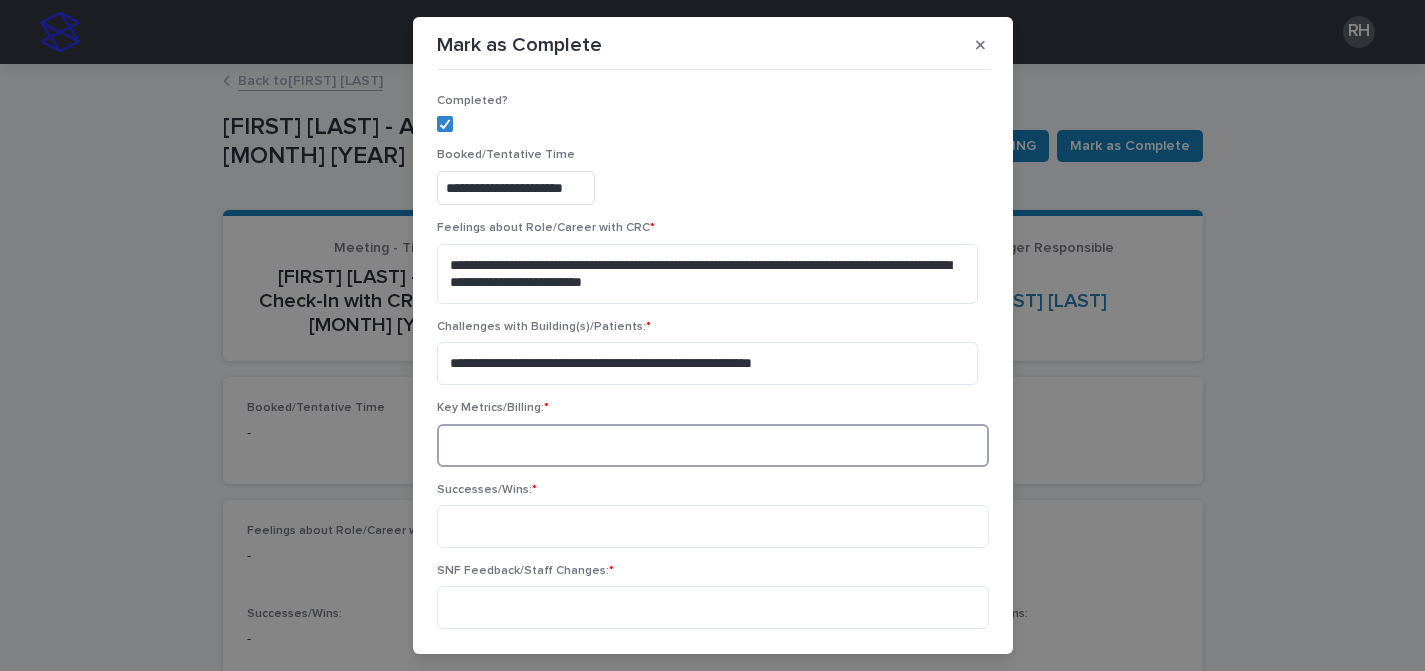 click at bounding box center [713, 445] 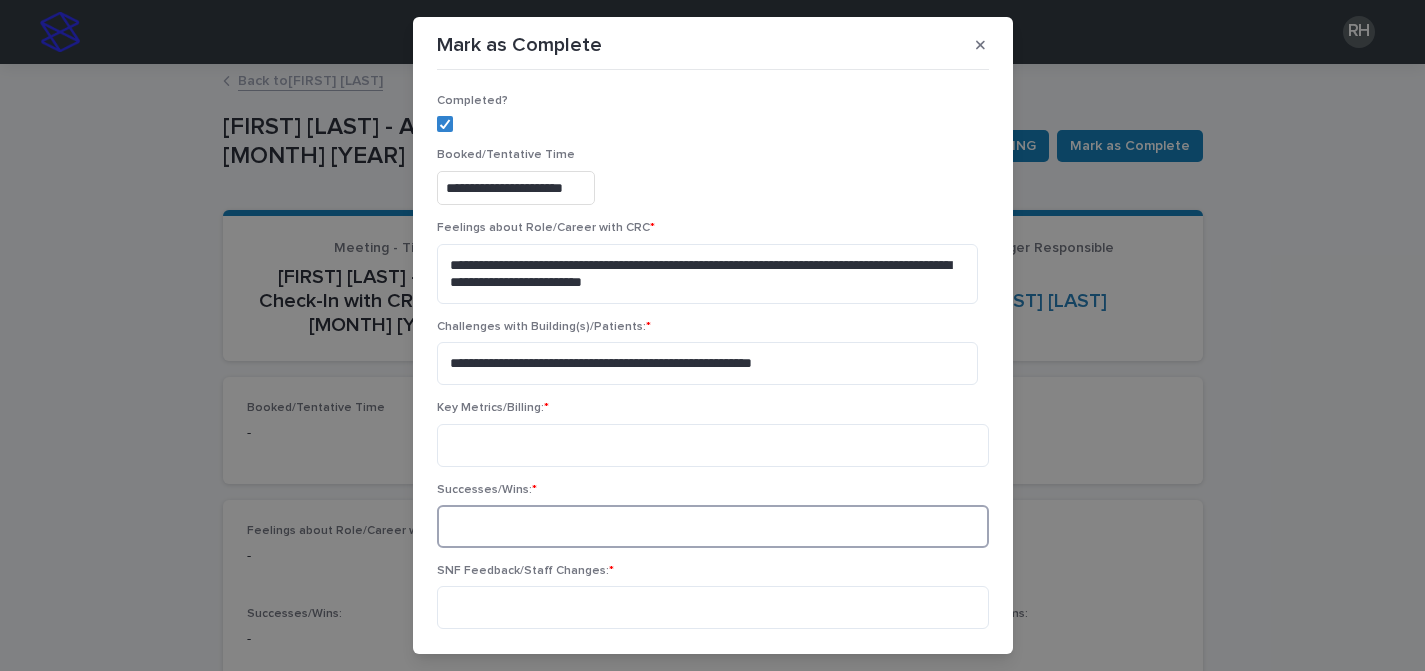 click at bounding box center [713, 526] 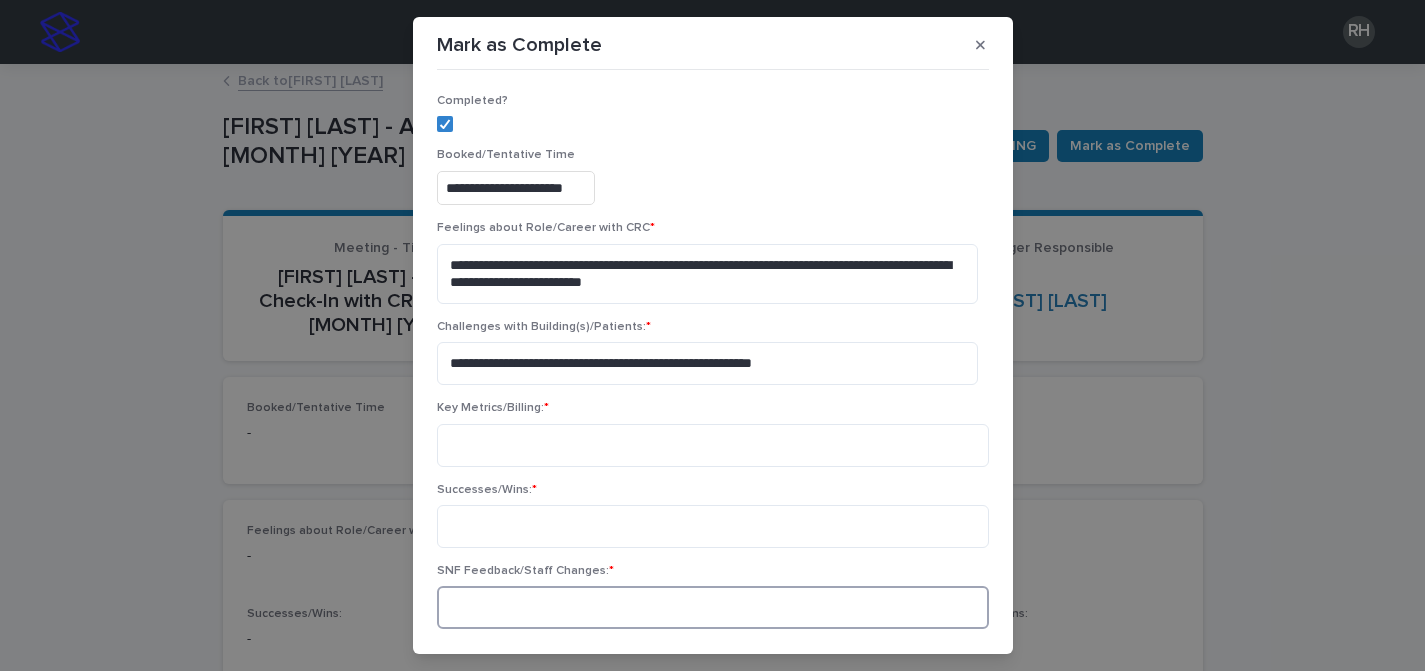 click at bounding box center [713, 607] 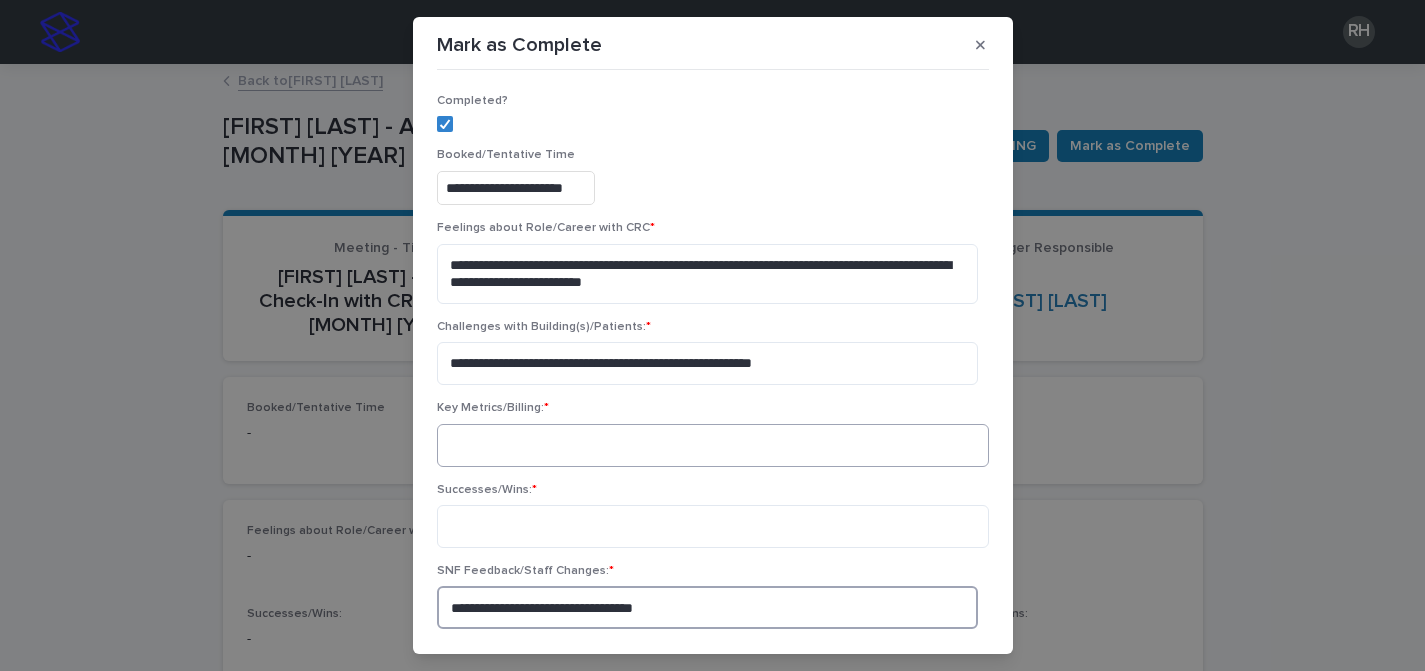 type on "**********" 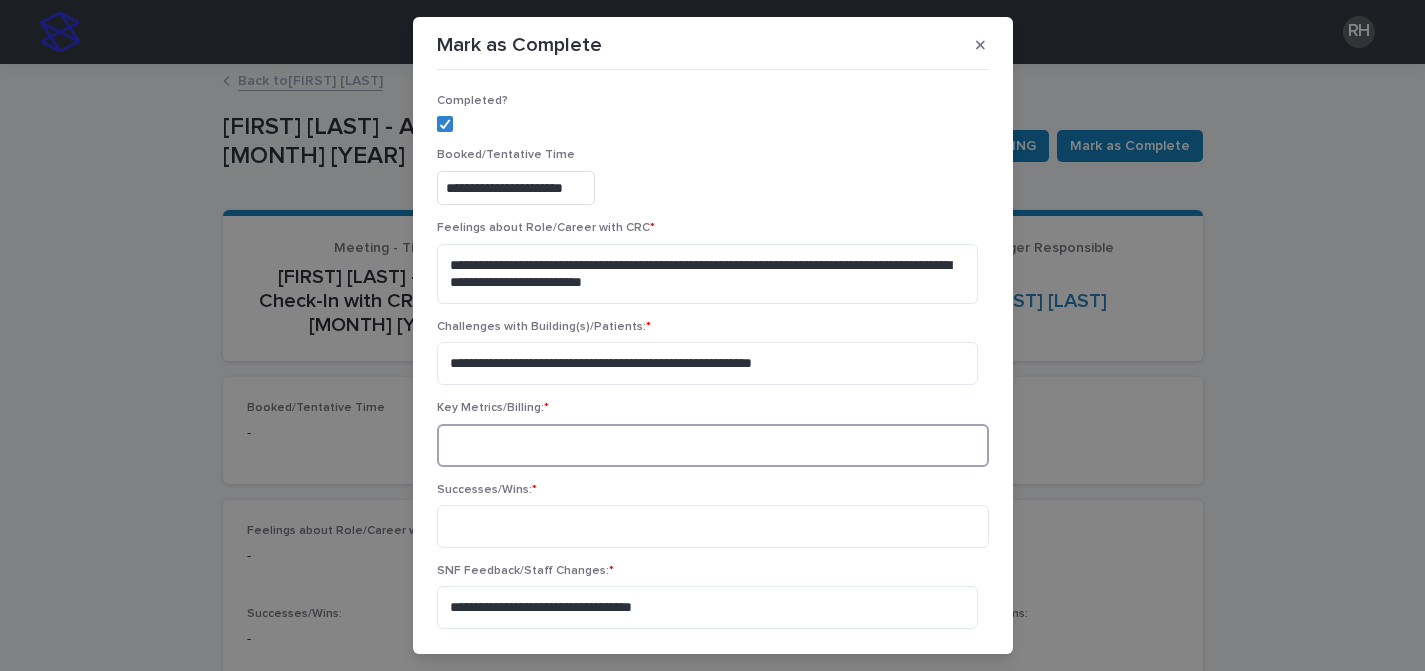 click at bounding box center (713, 445) 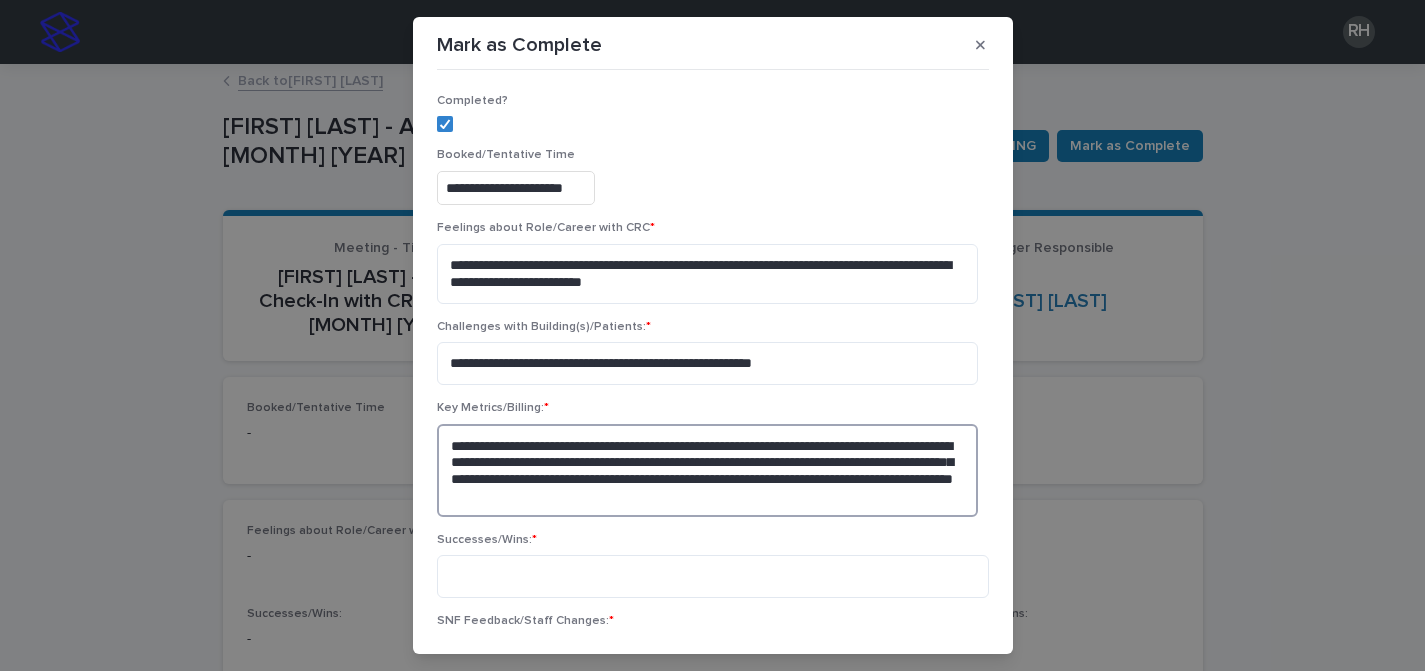 click on "**********" at bounding box center [707, 470] 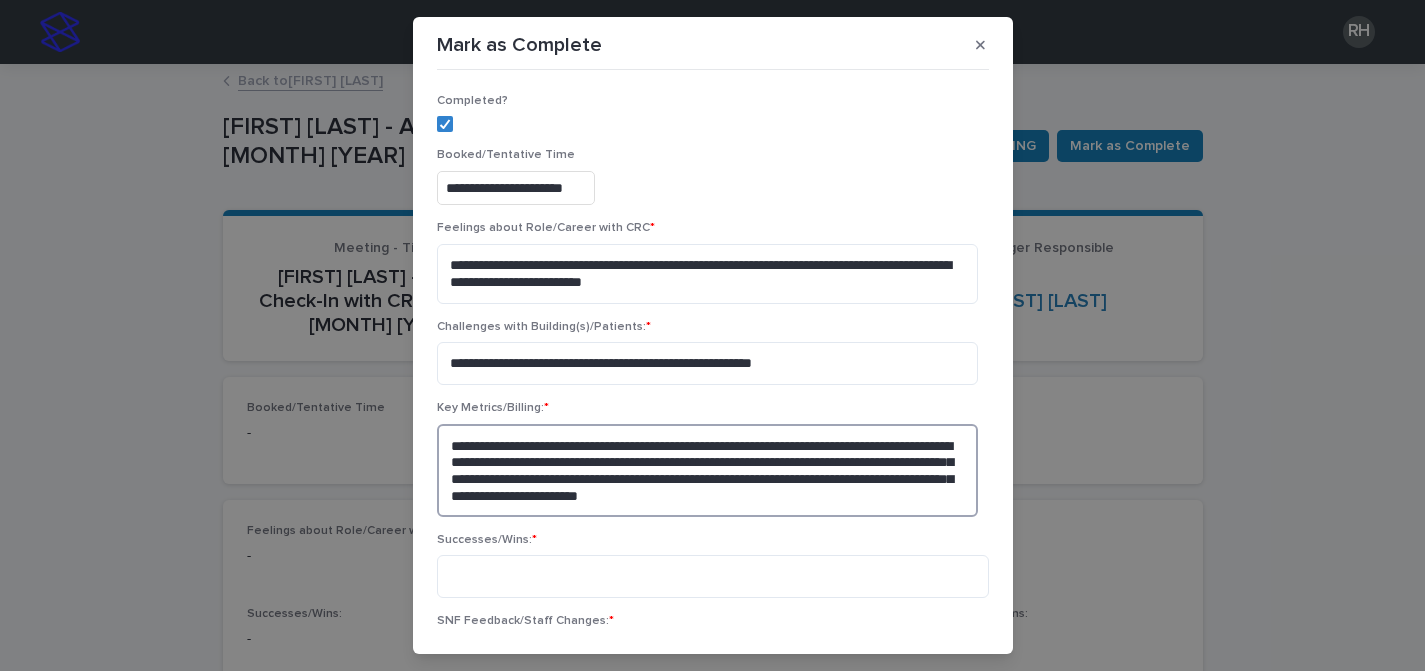 click on "**********" at bounding box center (707, 470) 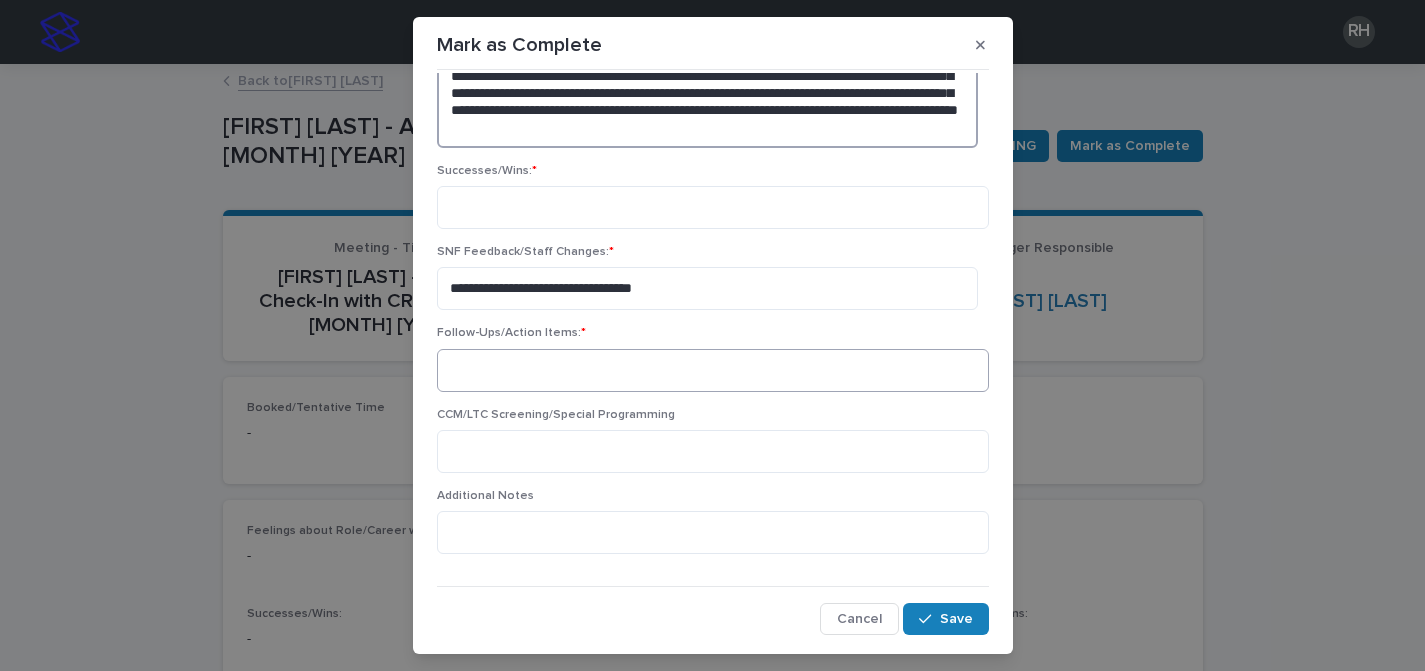 type on "**********" 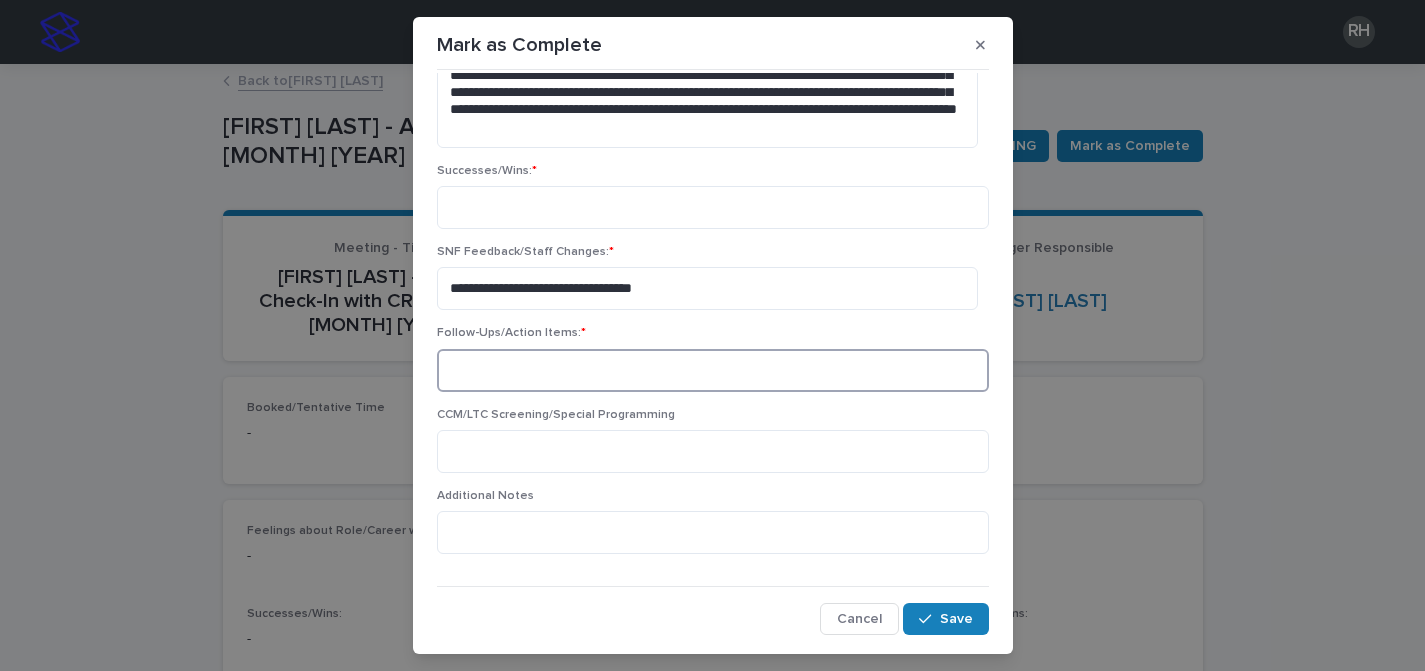 click at bounding box center (713, 370) 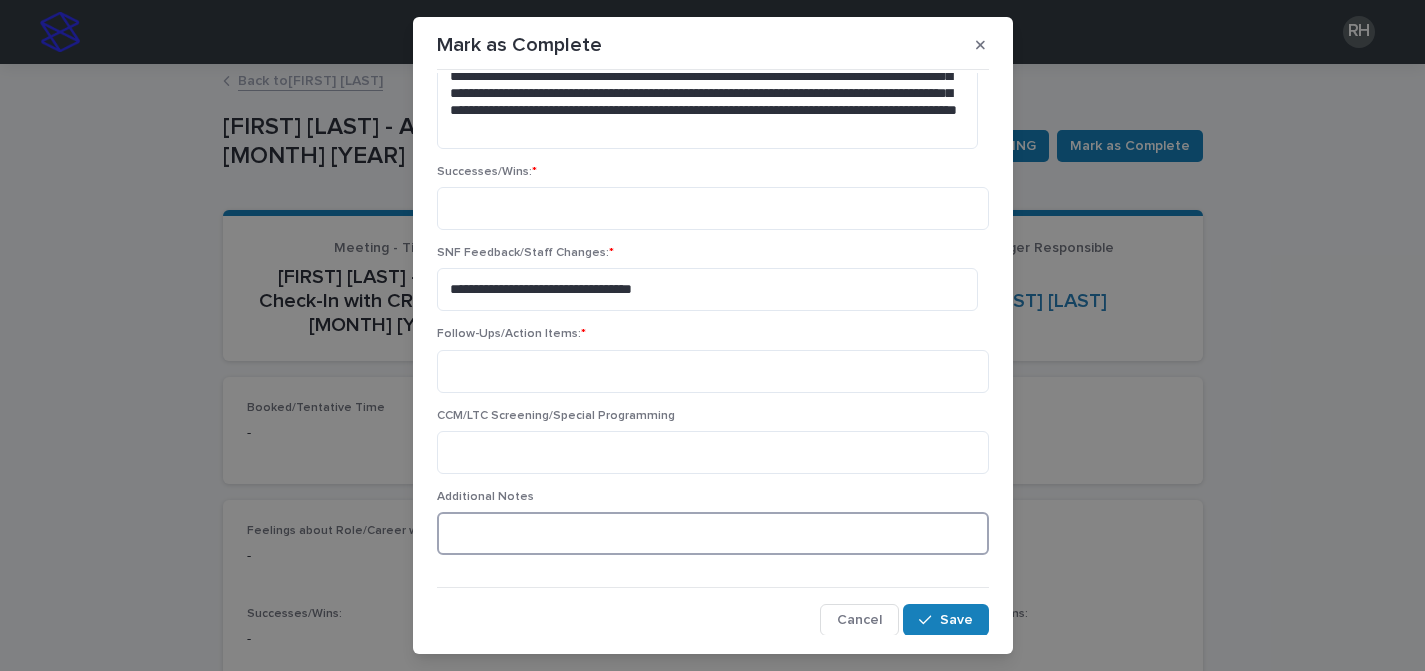 click at bounding box center (713, 533) 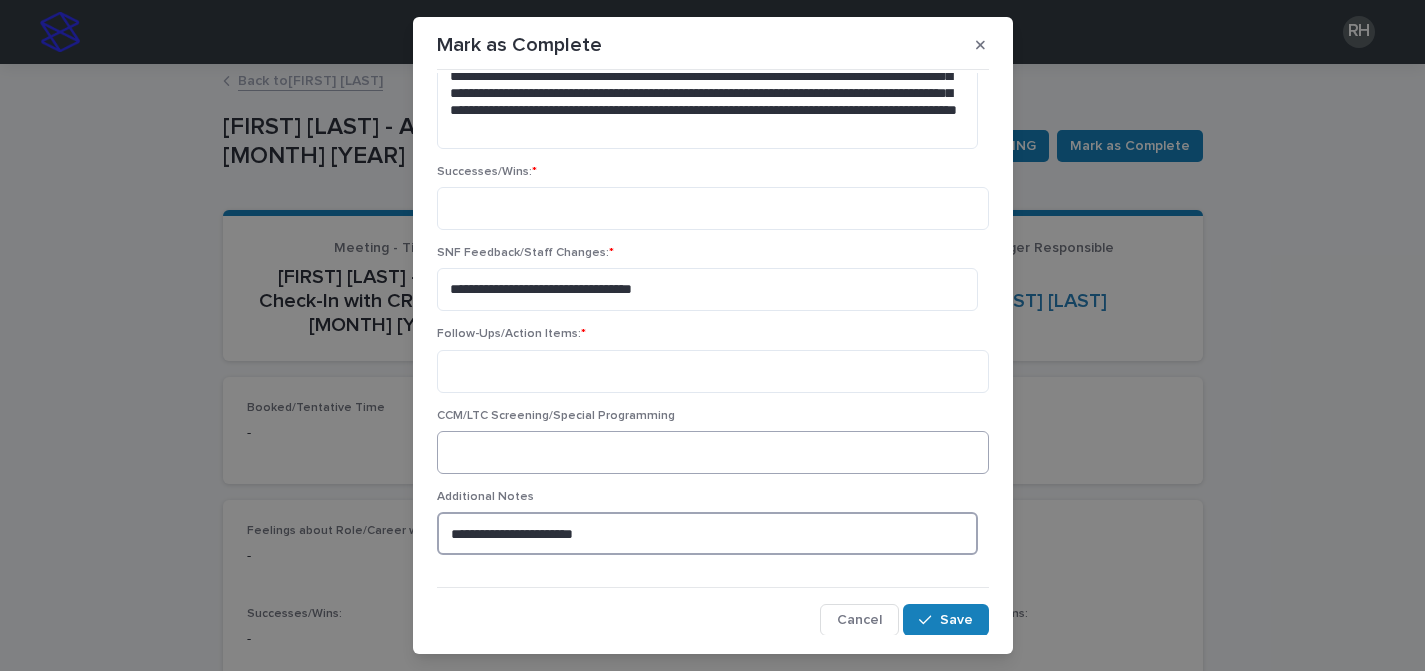 type on "**********" 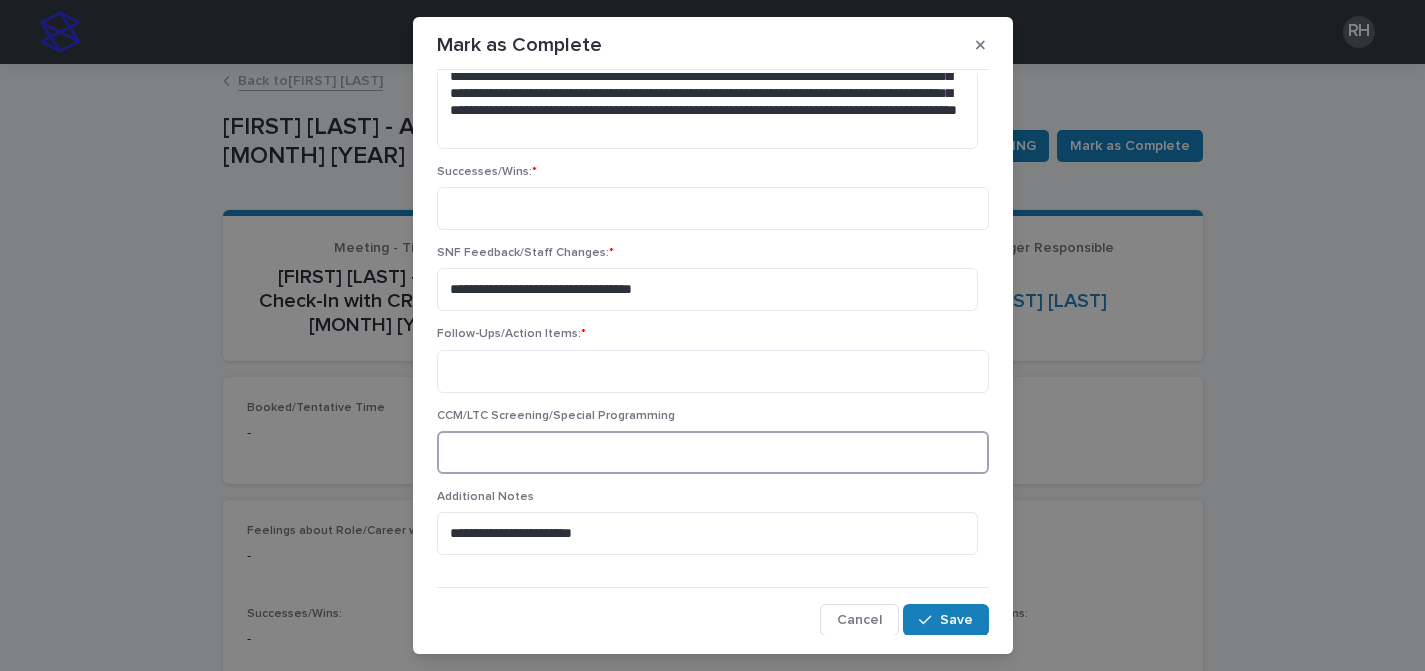 click at bounding box center (713, 452) 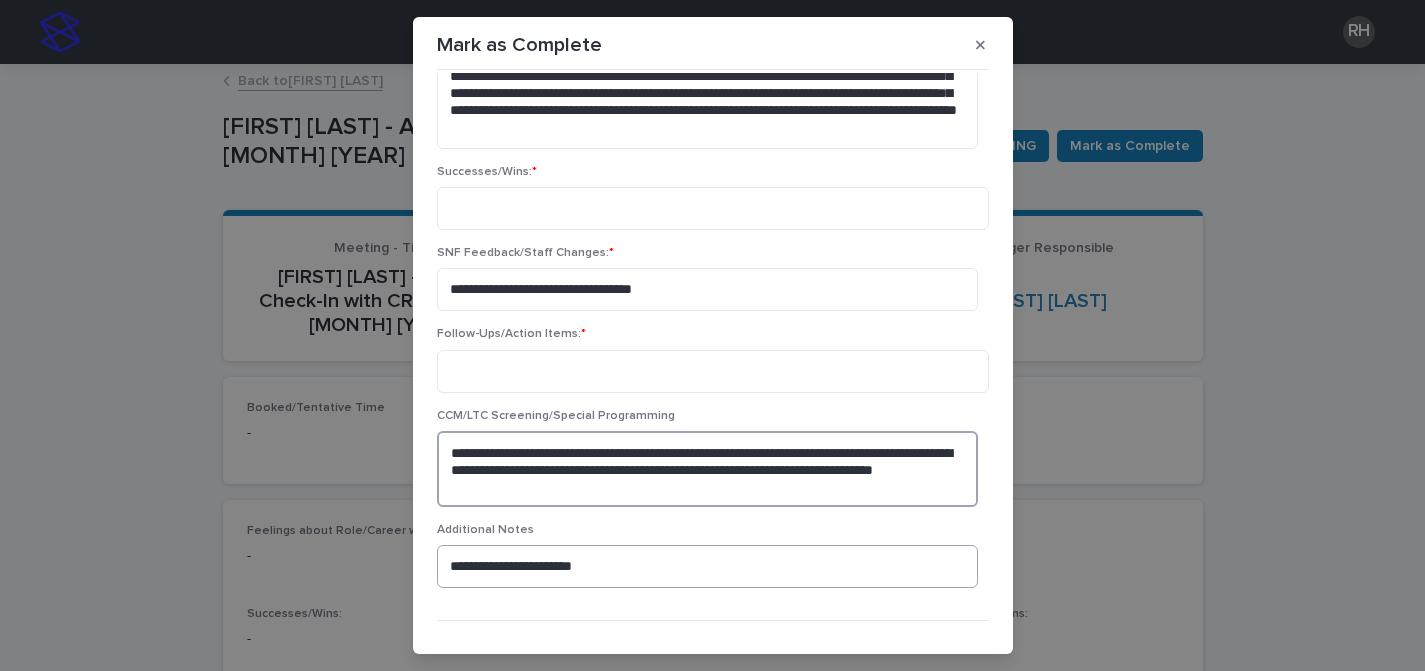 type on "**********" 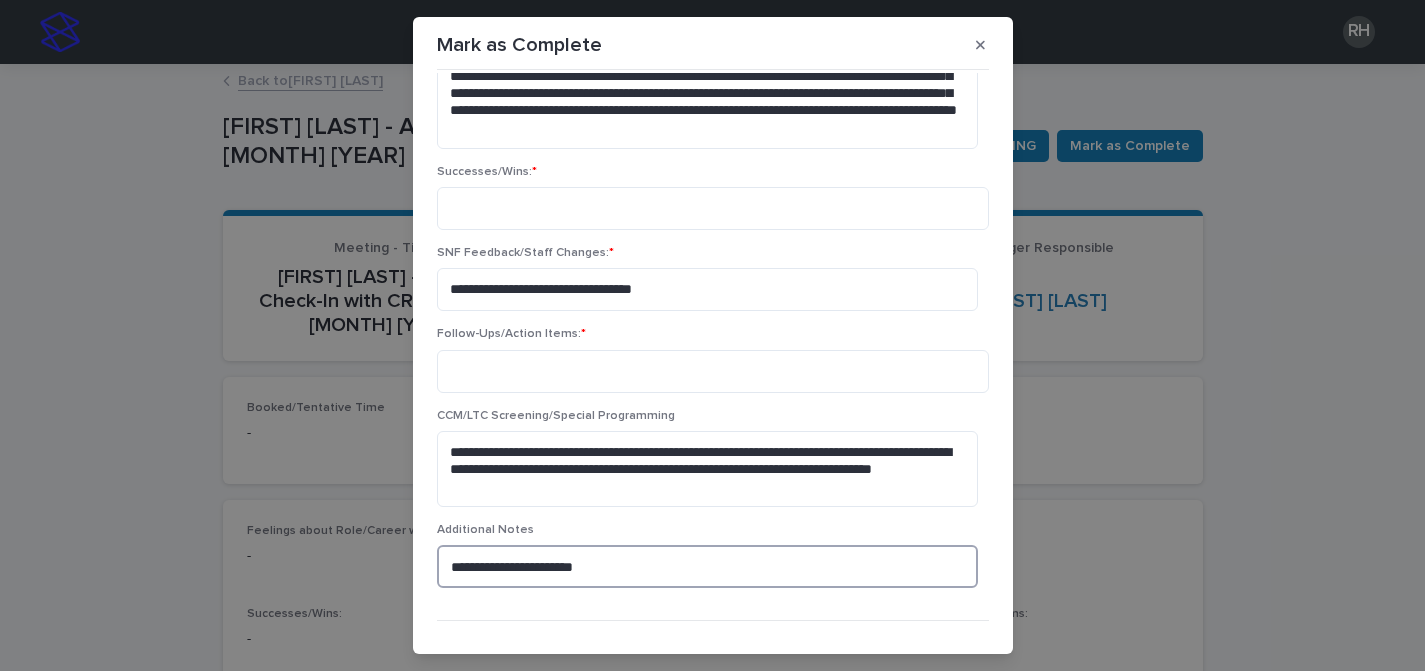 click on "**********" at bounding box center (707, 566) 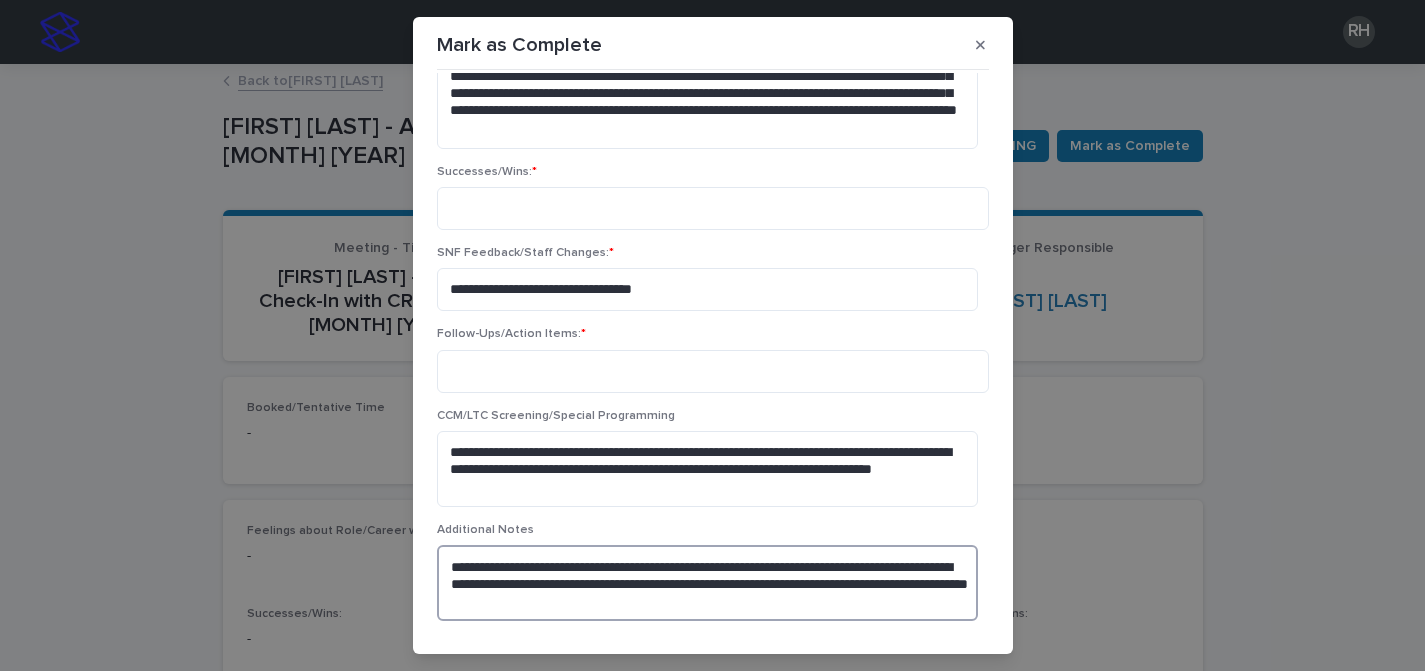 click on "**********" at bounding box center [707, 583] 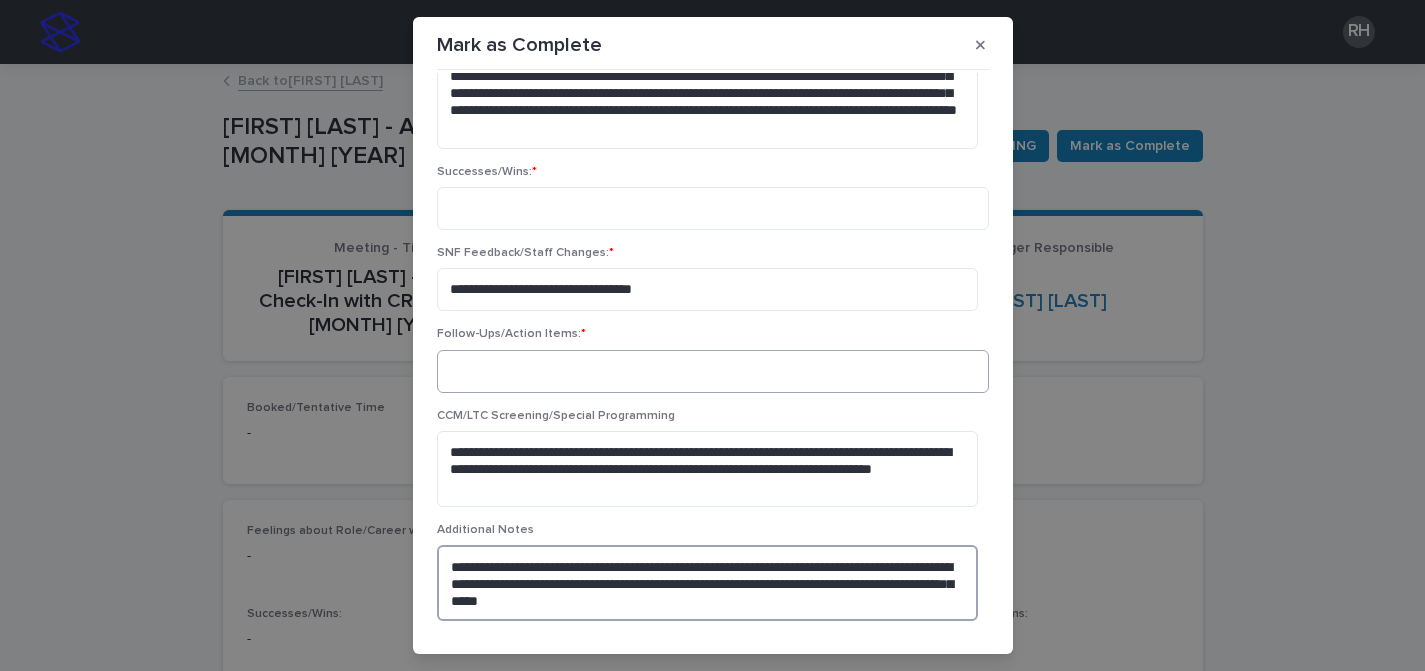 type on "**********" 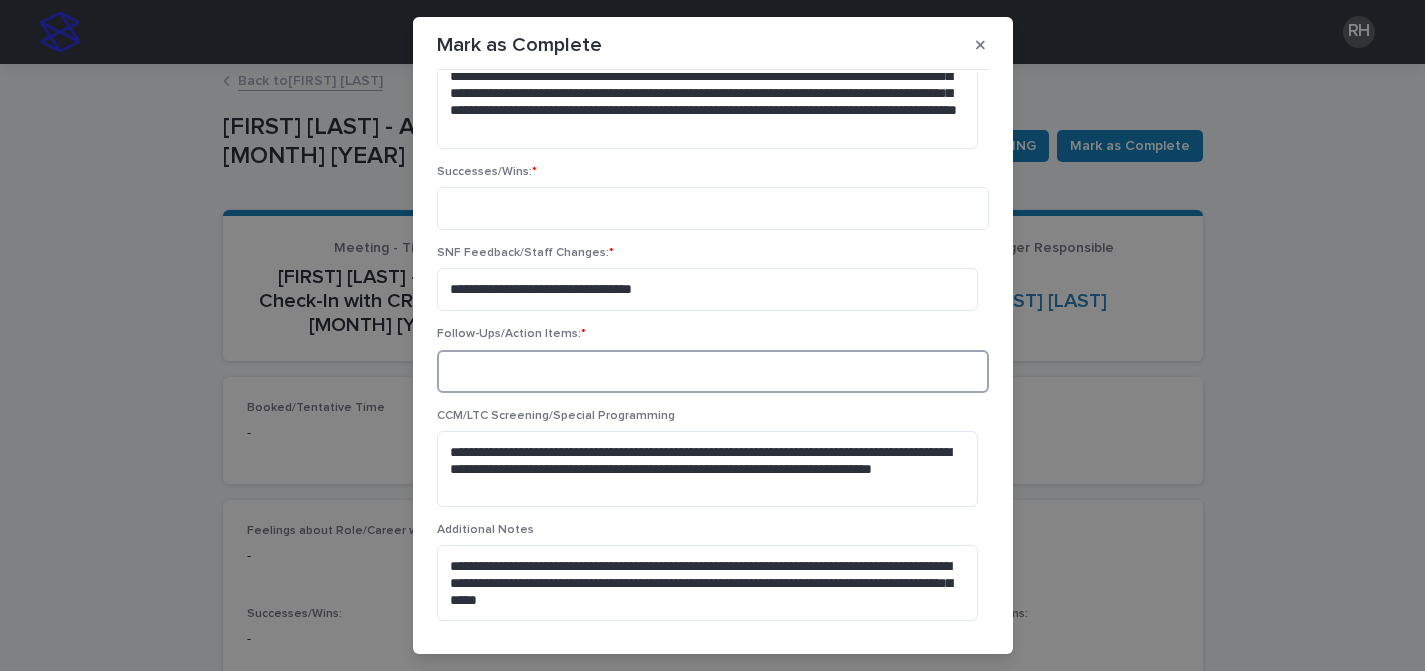 click at bounding box center (713, 371) 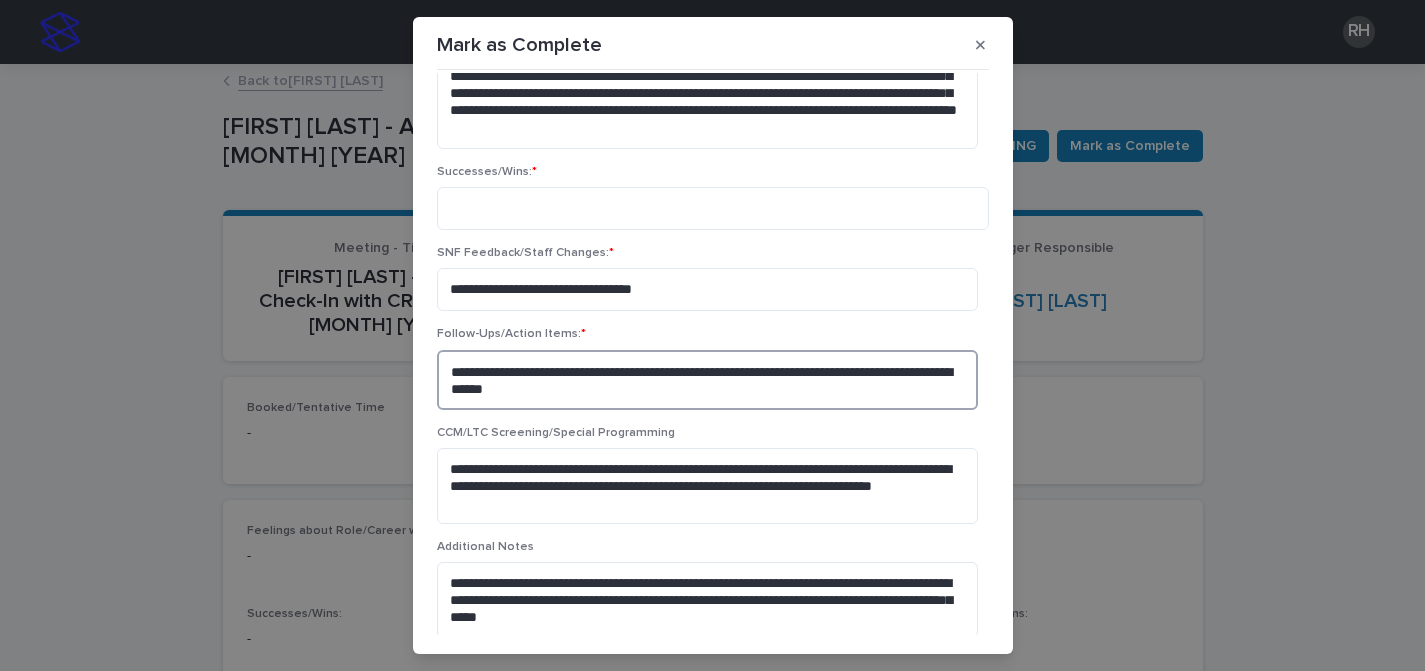 click on "**********" at bounding box center [707, 380] 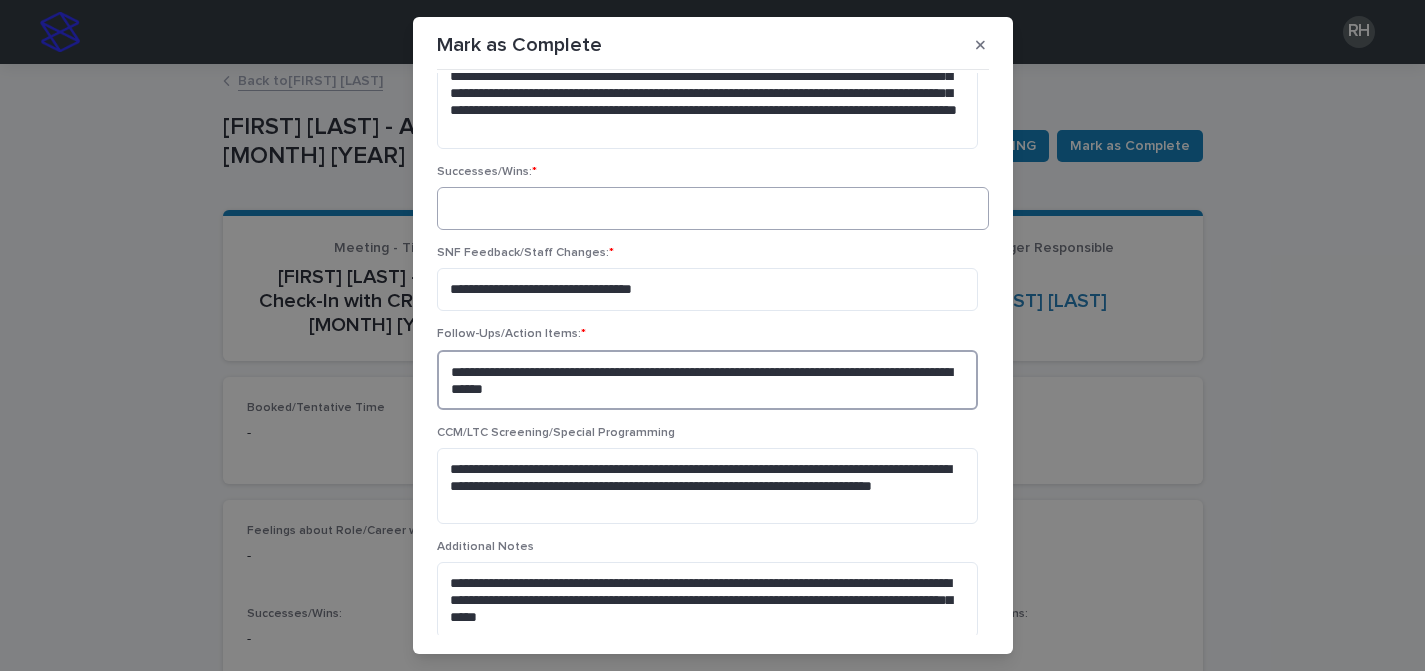 type on "**********" 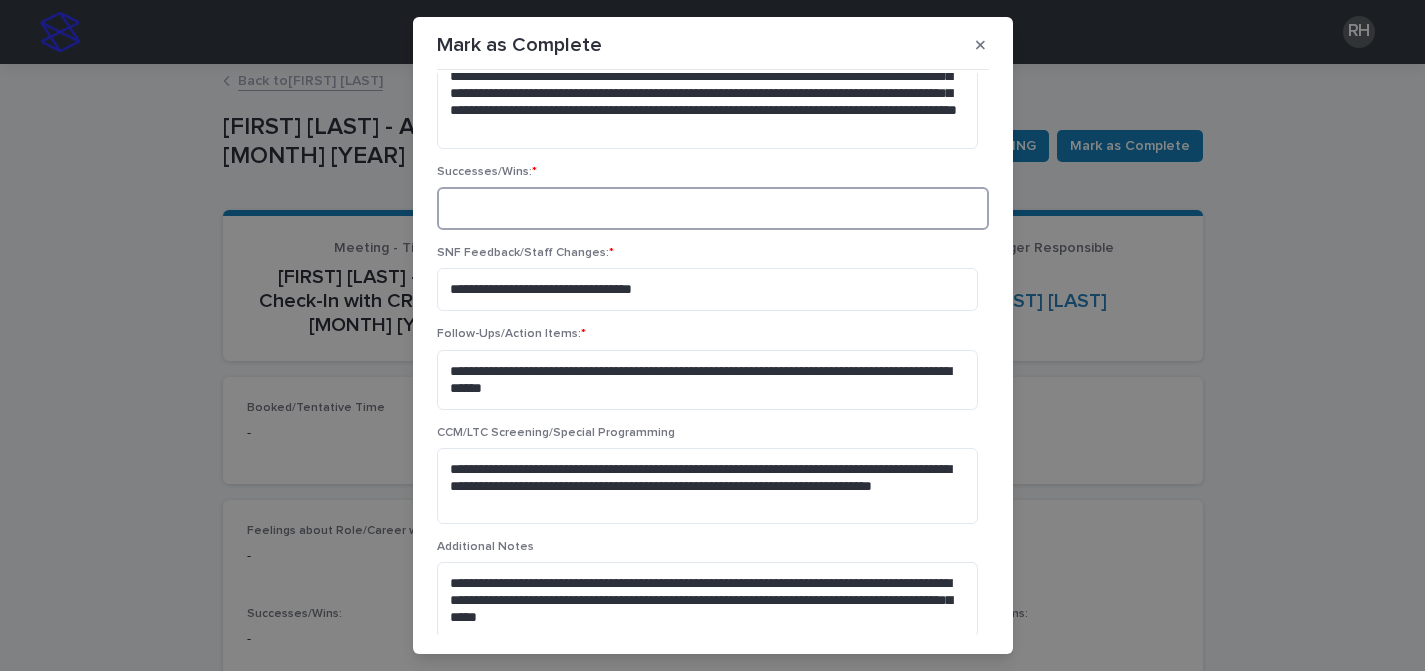 click at bounding box center [713, 208] 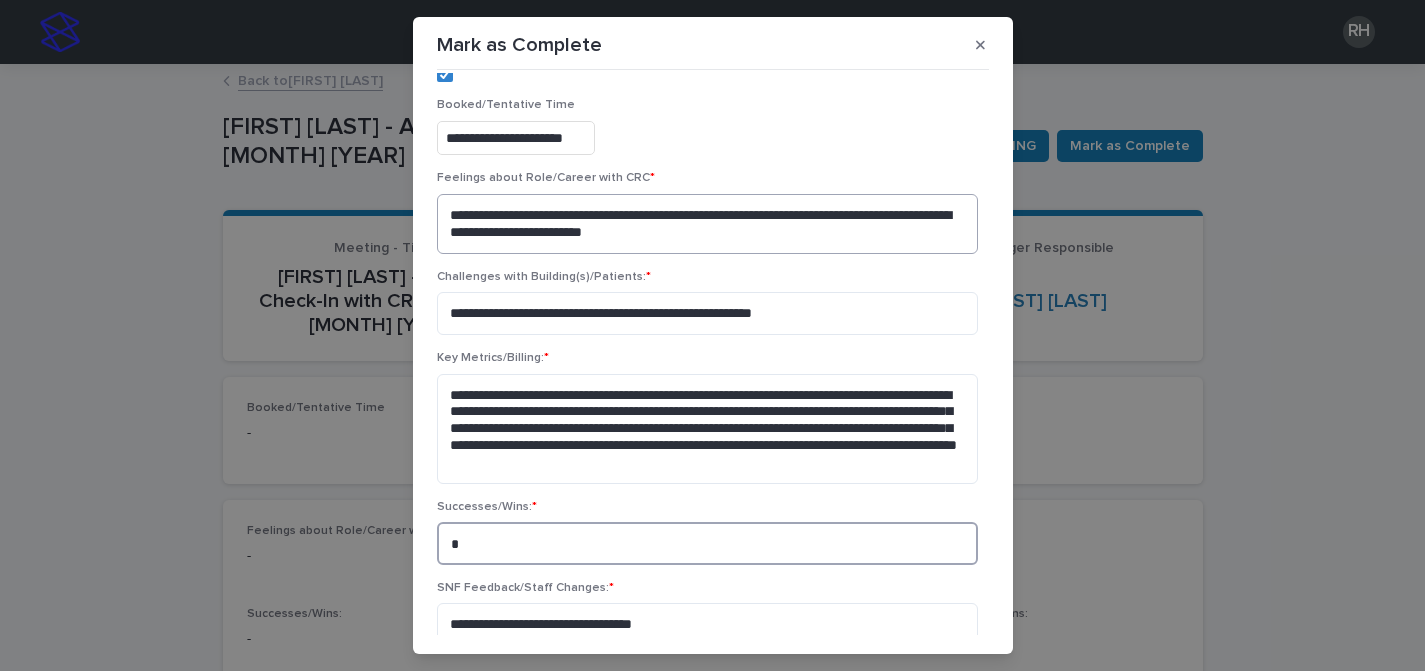 scroll, scrollTop: 36, scrollLeft: 0, axis: vertical 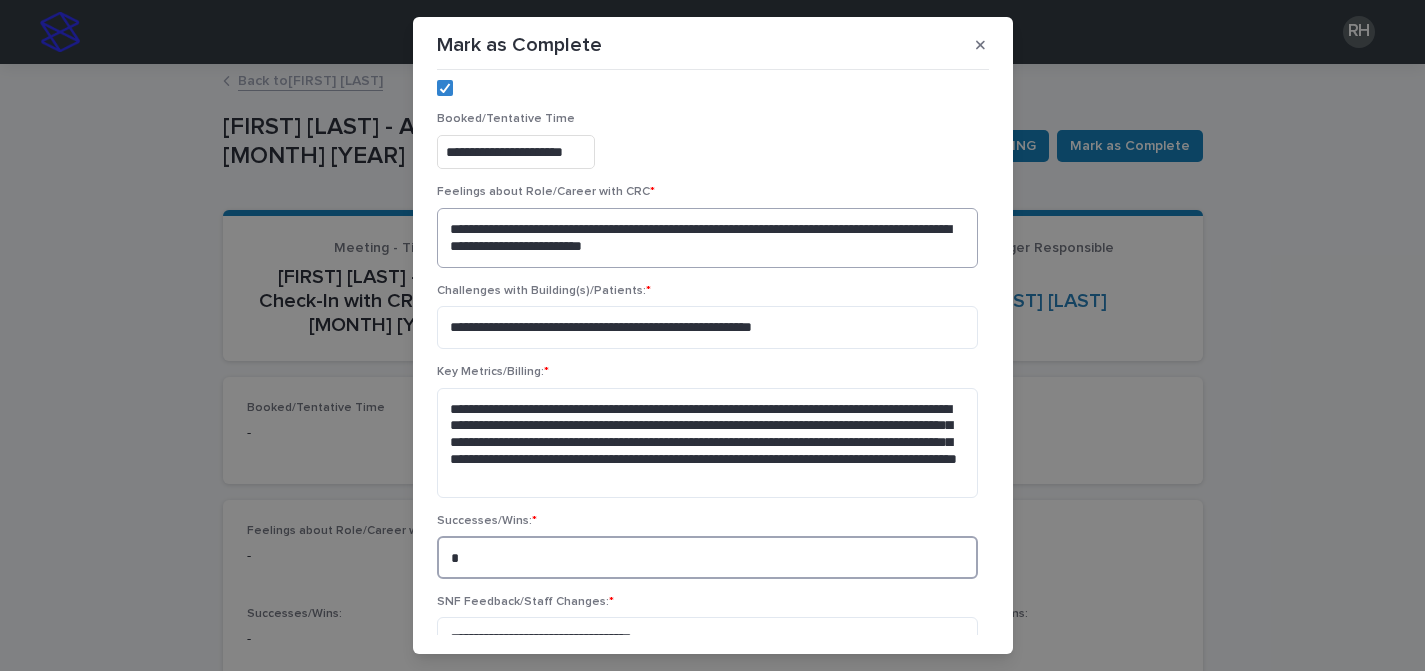 type on "*" 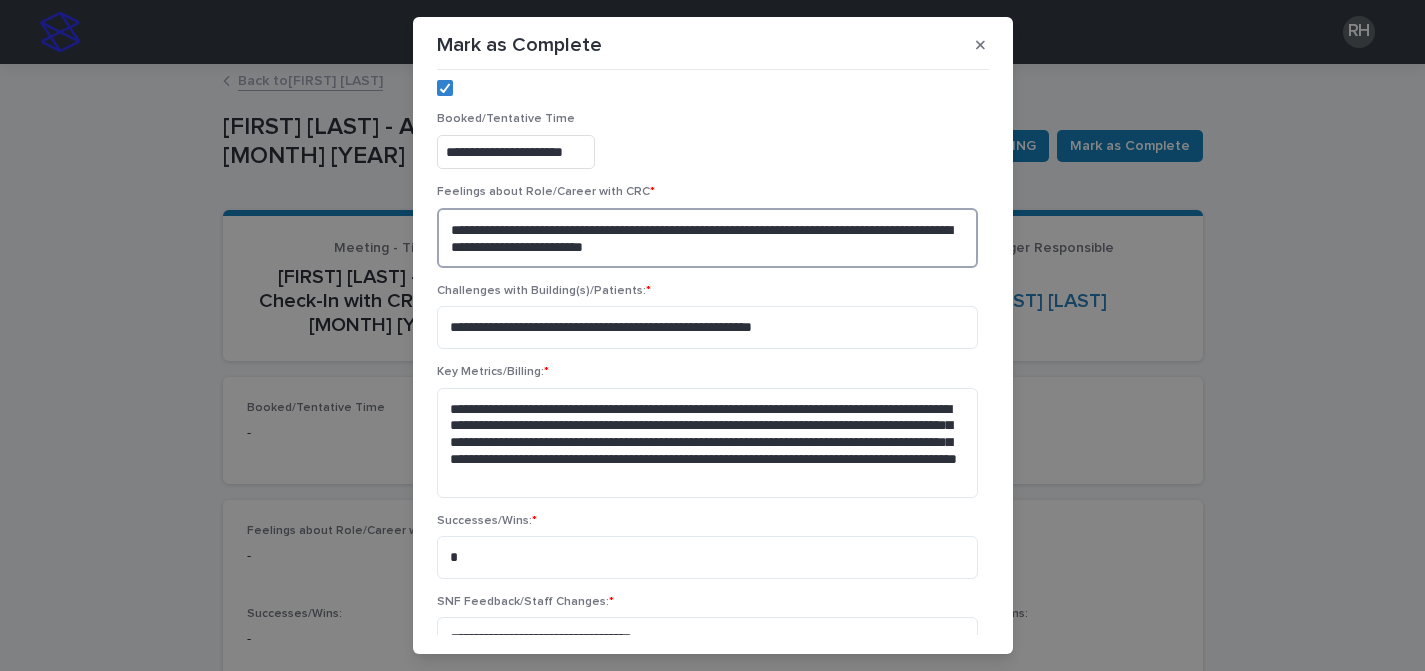 click on "**********" at bounding box center (707, 238) 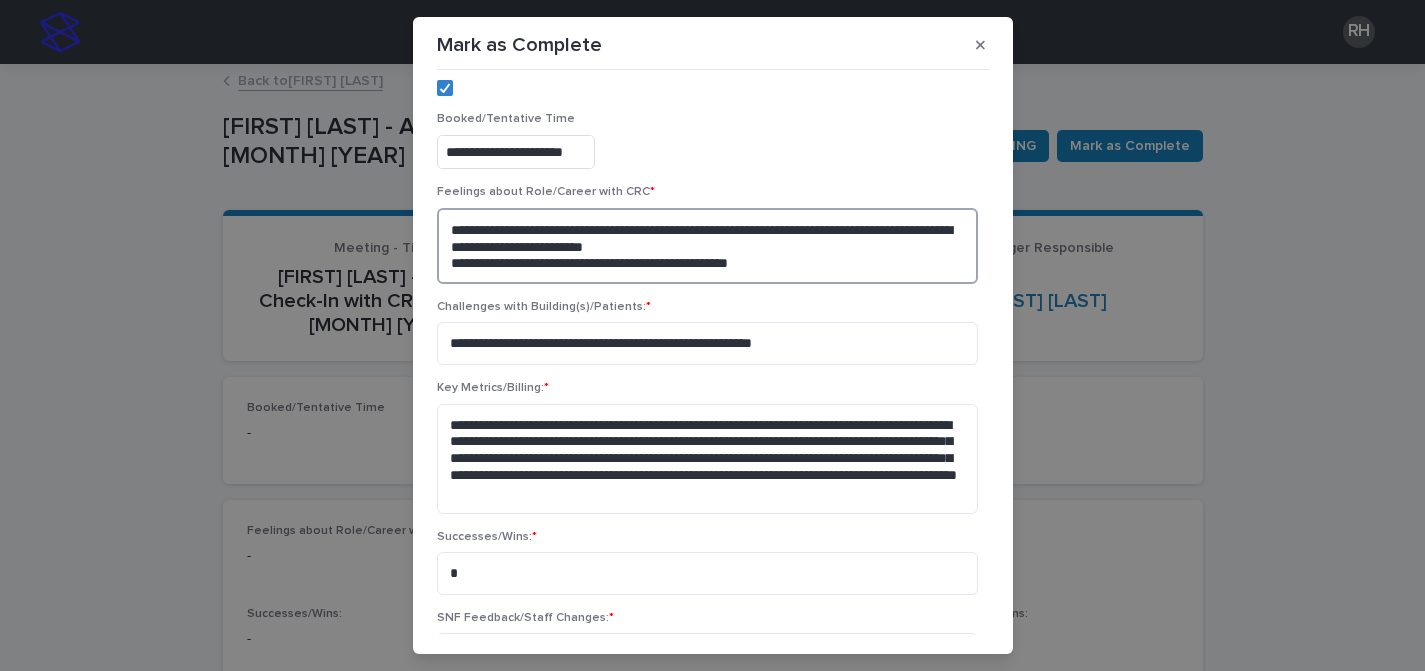 click on "**********" at bounding box center [707, 246] 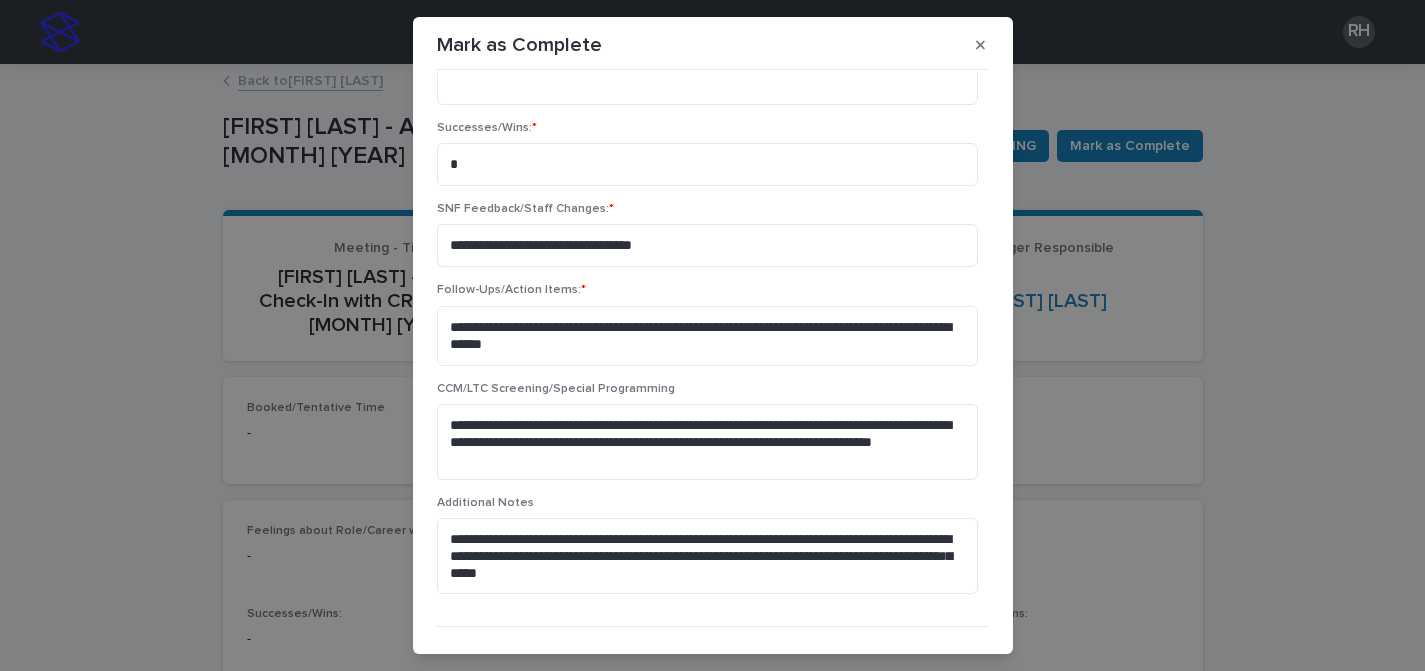 scroll, scrollTop: 502, scrollLeft: 0, axis: vertical 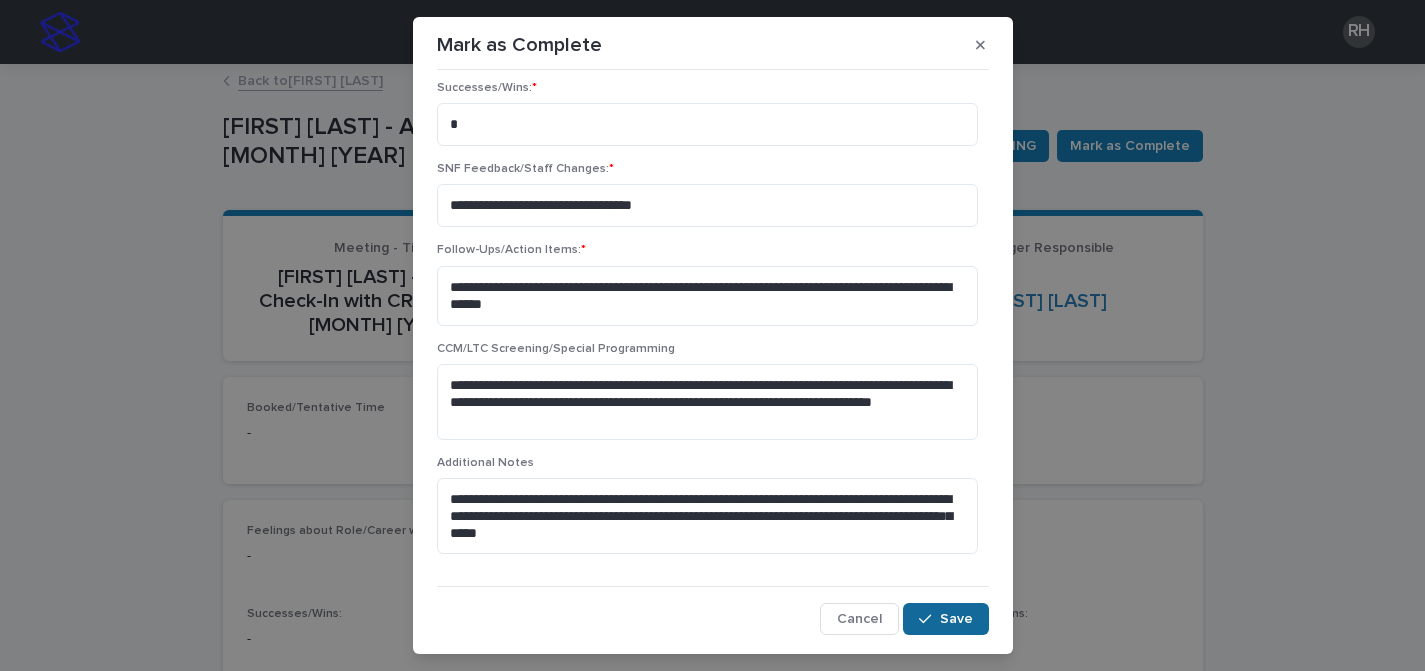 type on "**********" 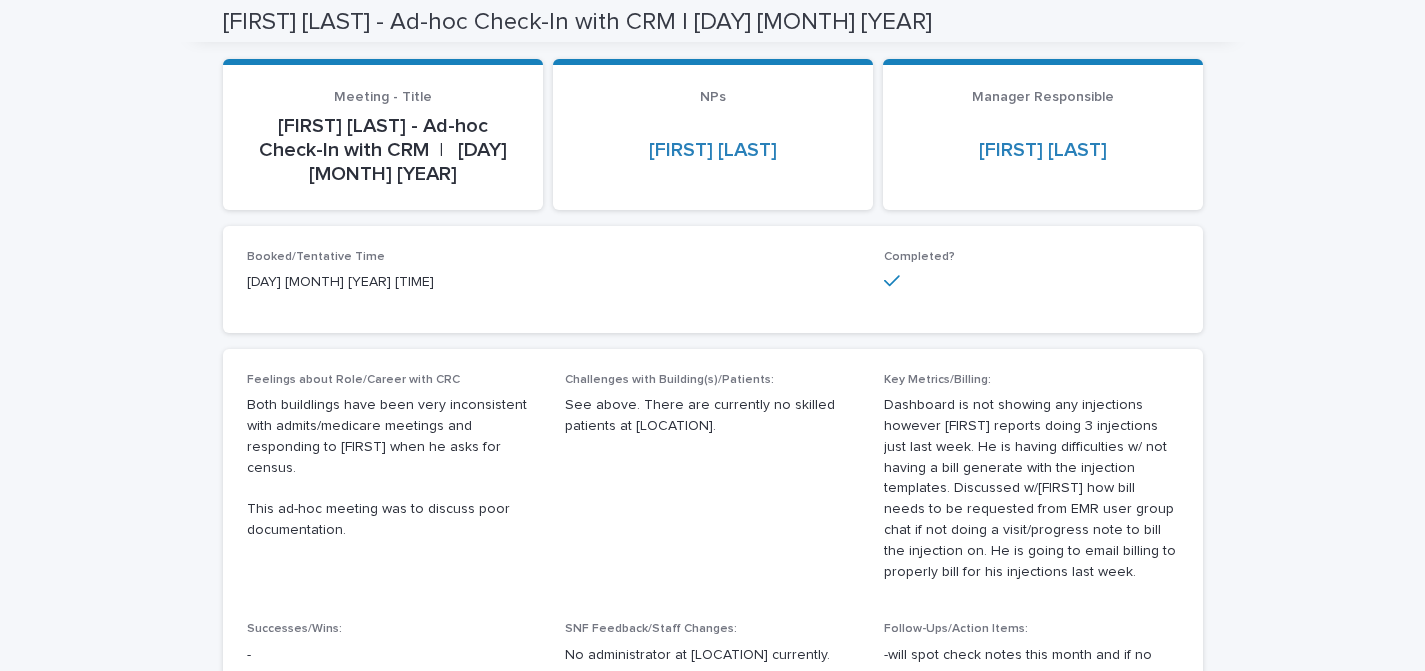 scroll, scrollTop: 0, scrollLeft: 0, axis: both 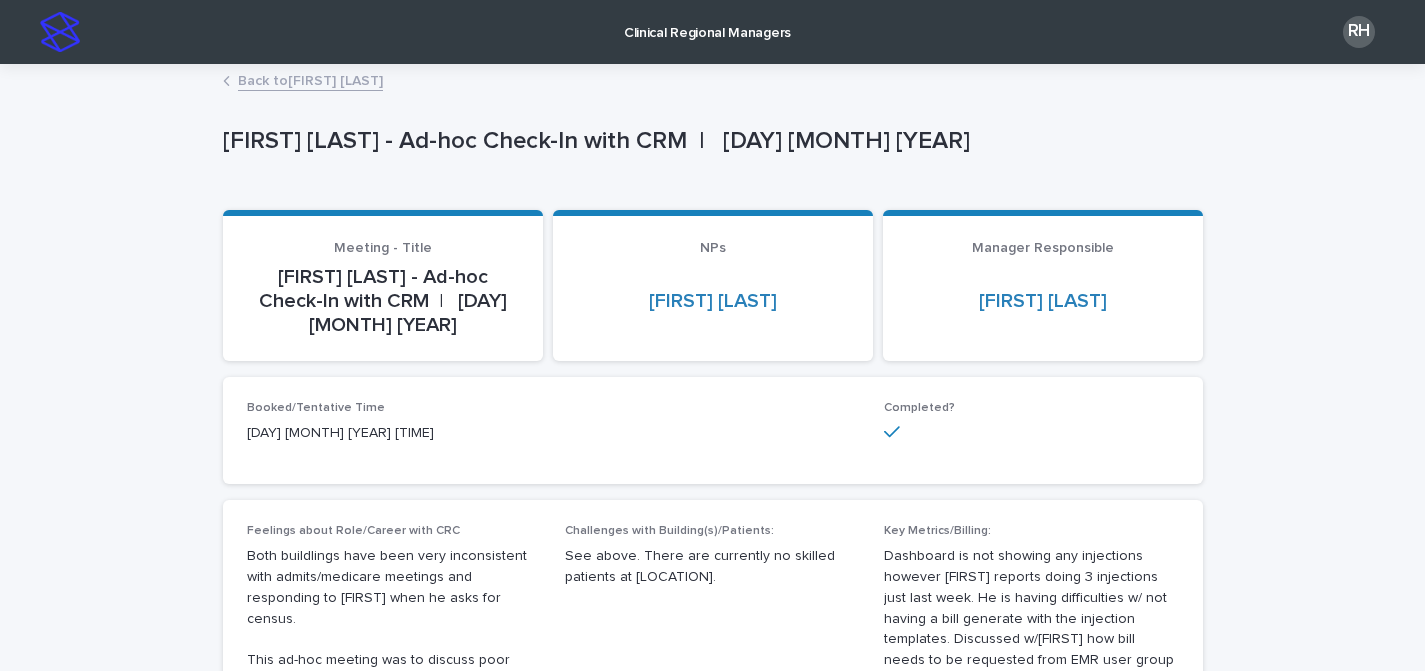 click on "Clinical Regional Managers" at bounding box center [707, 31] 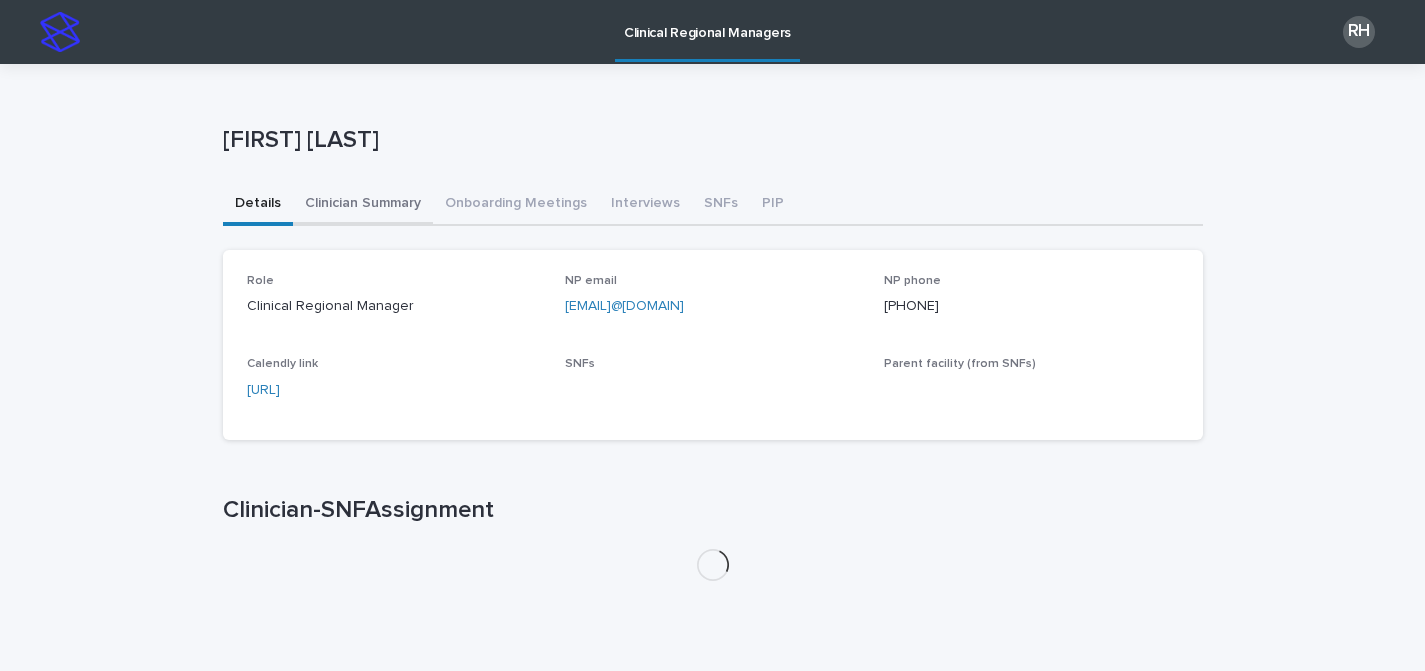 click on "Clinician Summary" at bounding box center [363, 205] 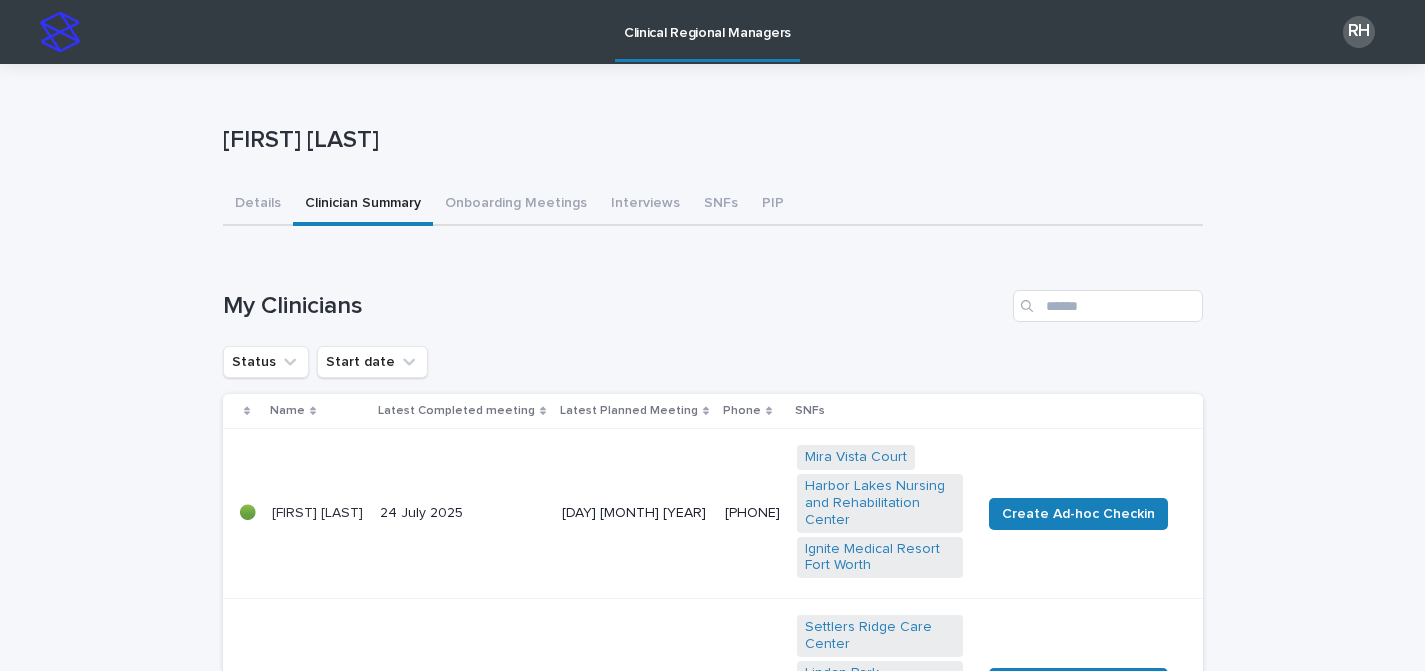 drag, startPoint x: 493, startPoint y: 279, endPoint x: 500, endPoint y: 1, distance: 278.0881 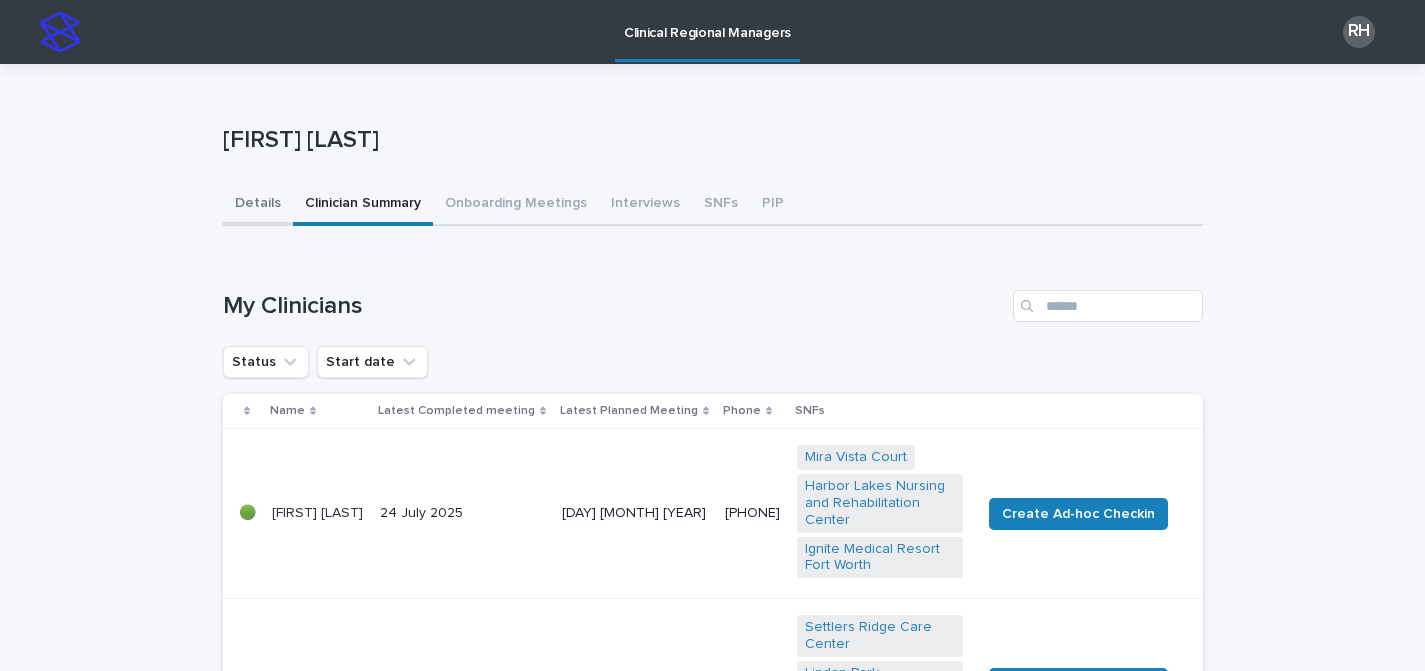 click on "Details" at bounding box center [258, 205] 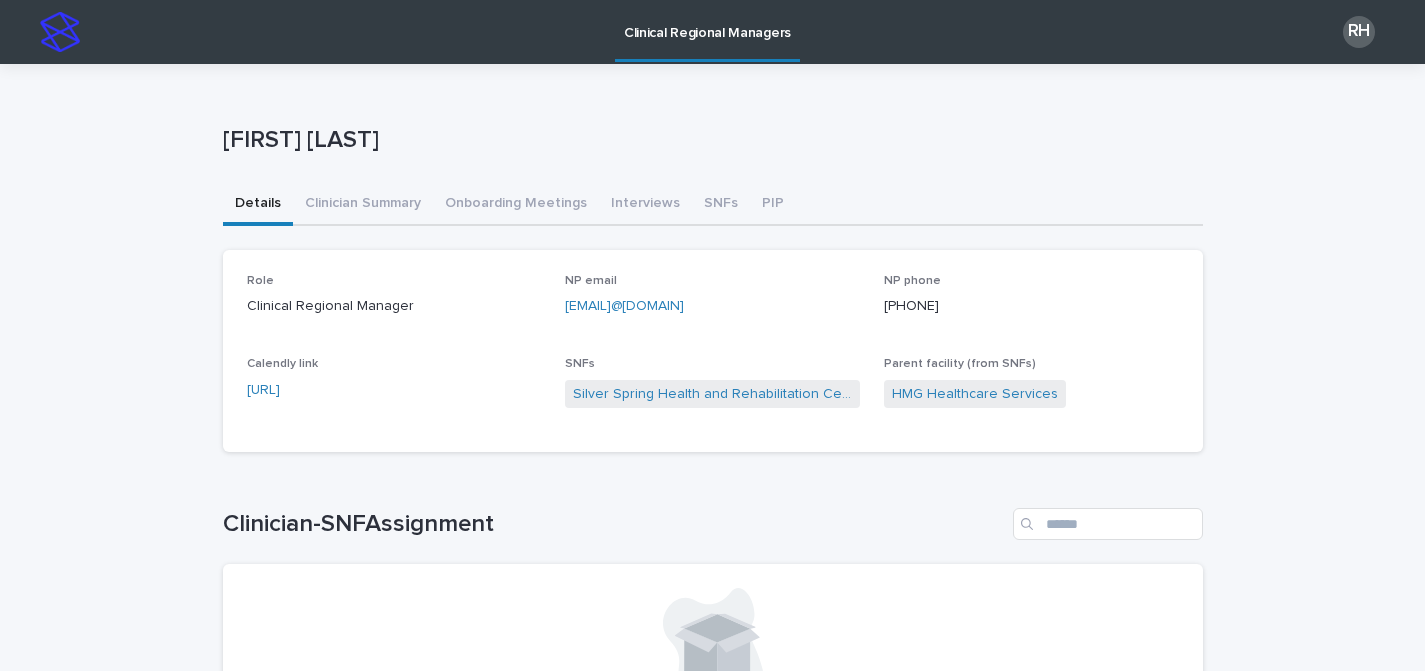 click on "Clinical Regional Managers" at bounding box center (707, 21) 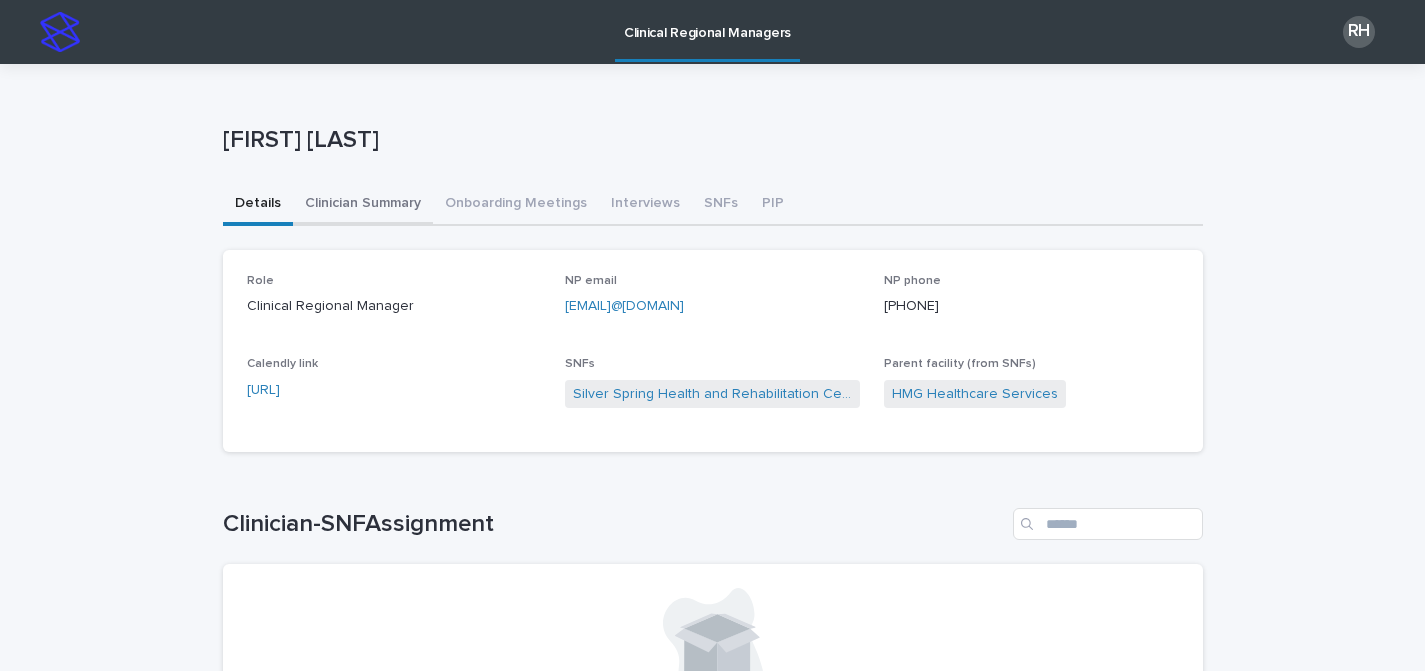 click on "Clinician Summary" at bounding box center [363, 205] 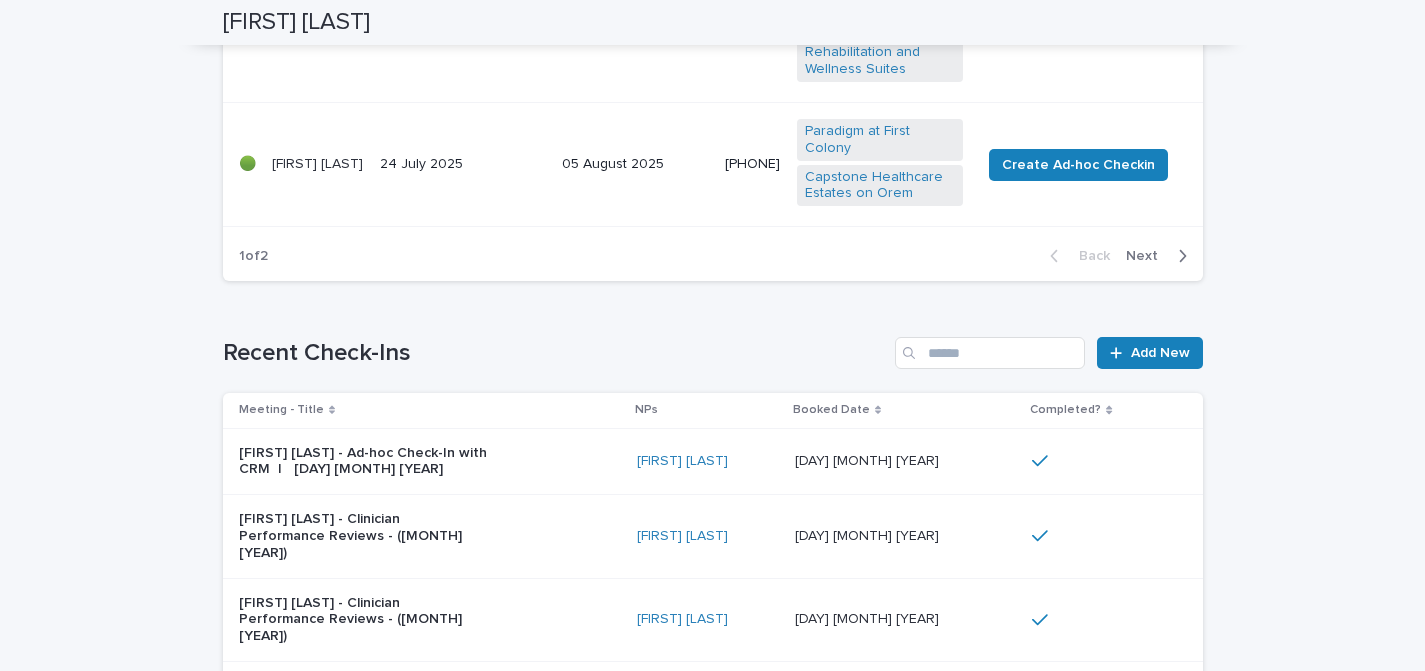 scroll, scrollTop: 1685, scrollLeft: 0, axis: vertical 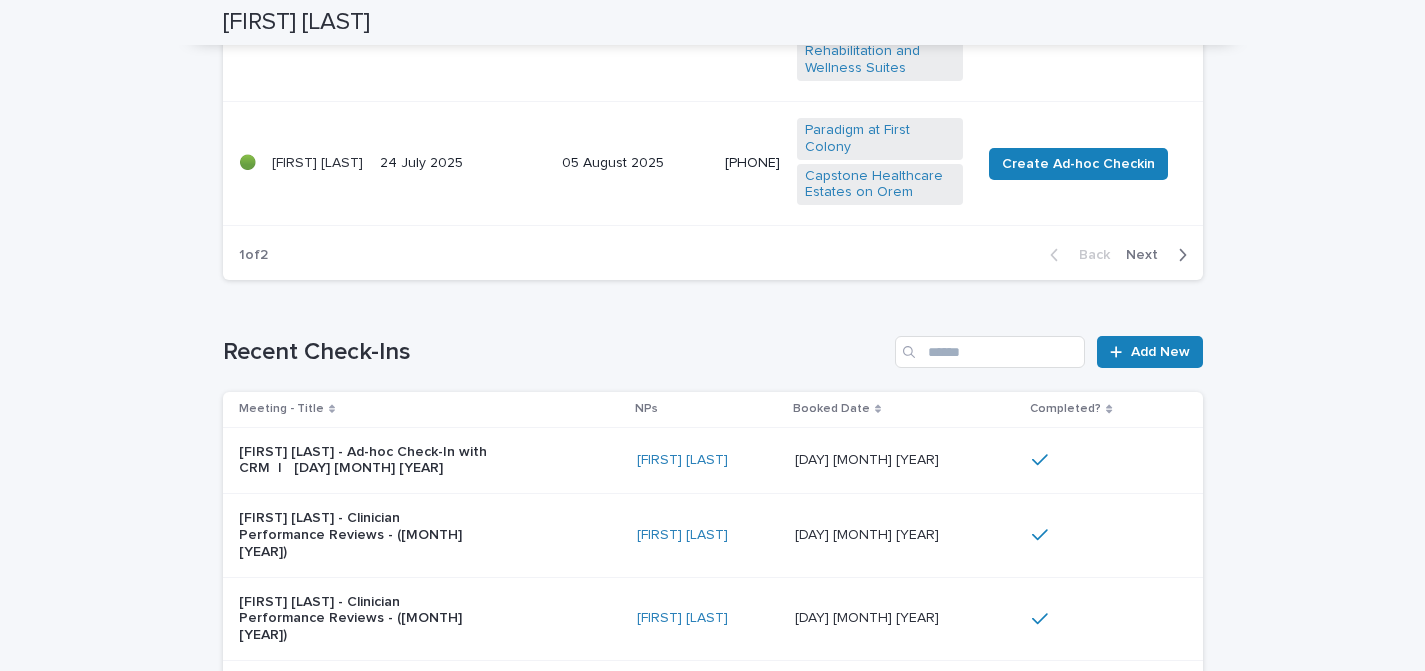 click on "Next" at bounding box center (1148, 255) 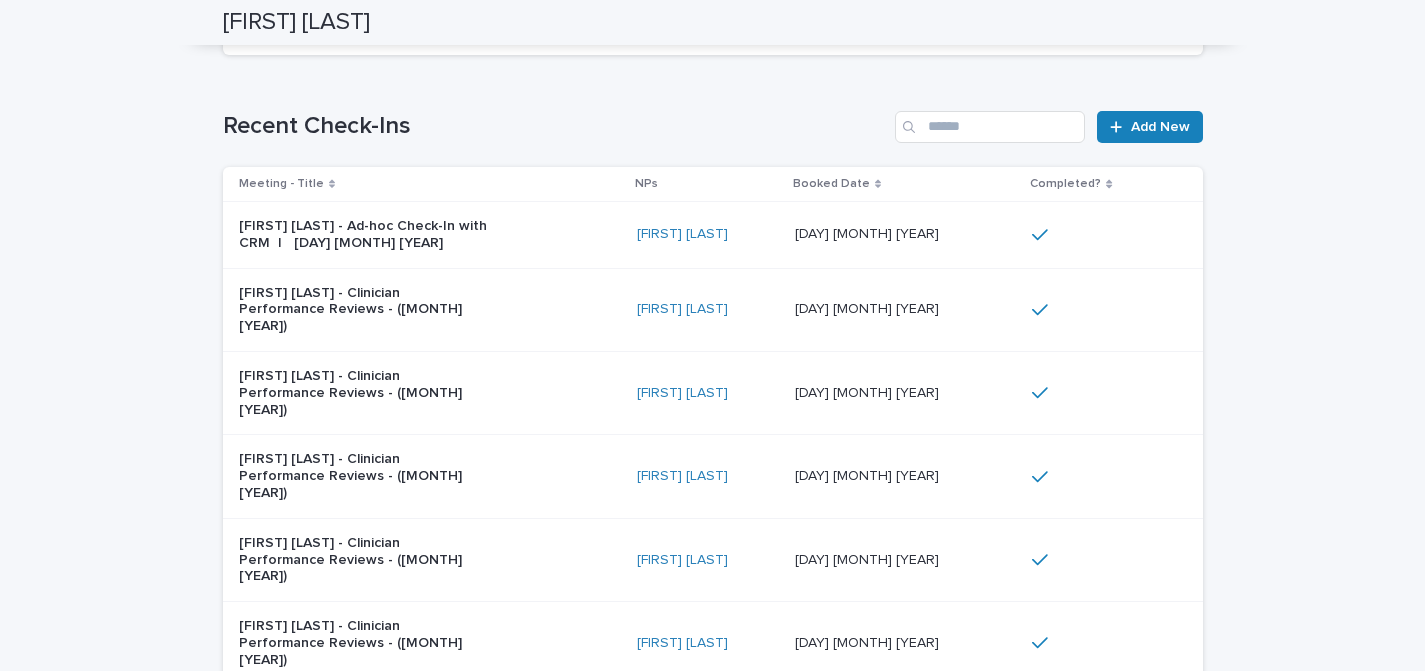 scroll, scrollTop: 0, scrollLeft: 0, axis: both 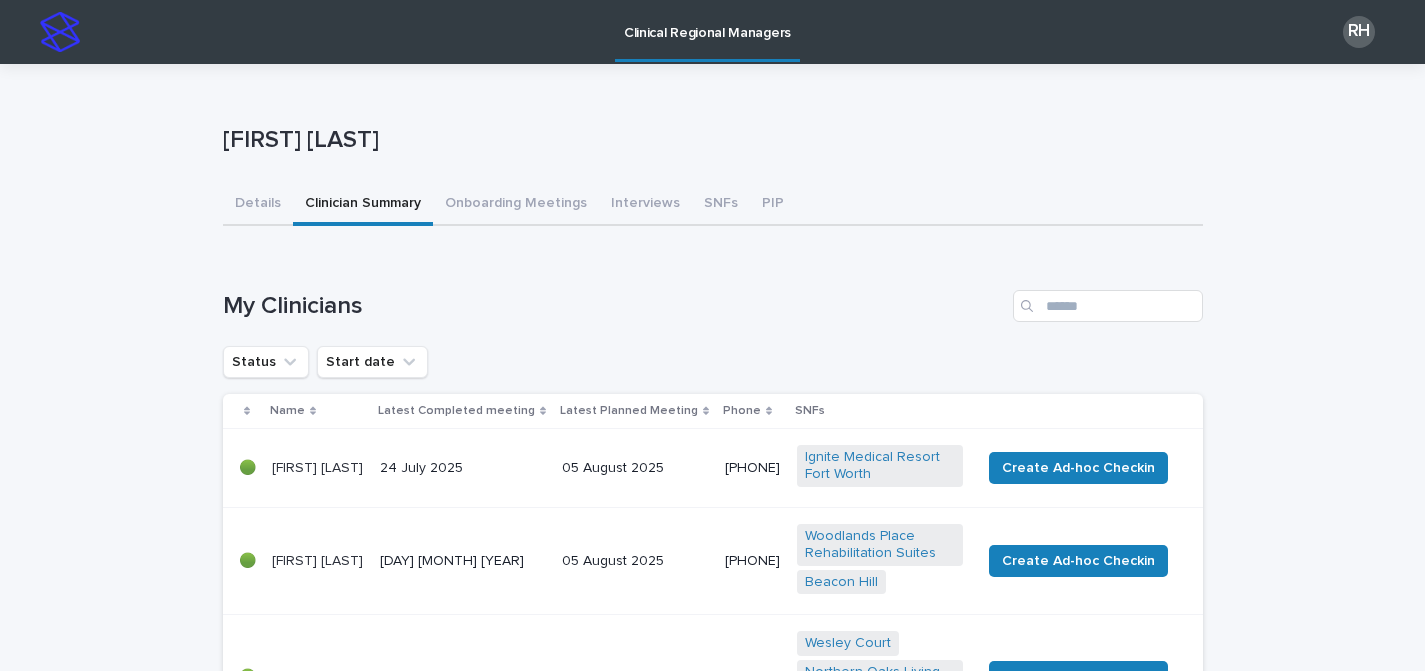 click on "Clinical Regional Managers" at bounding box center [707, 21] 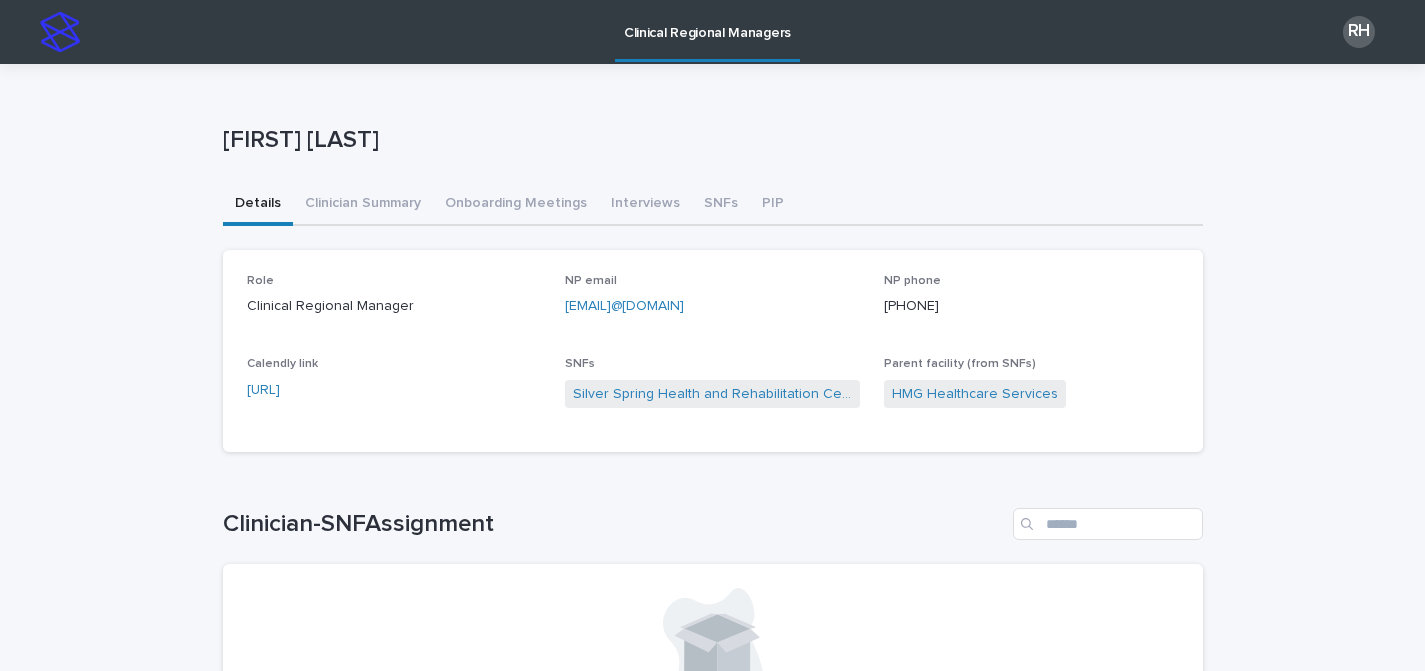 click on "Clinical Regional Managers" at bounding box center [707, 21] 